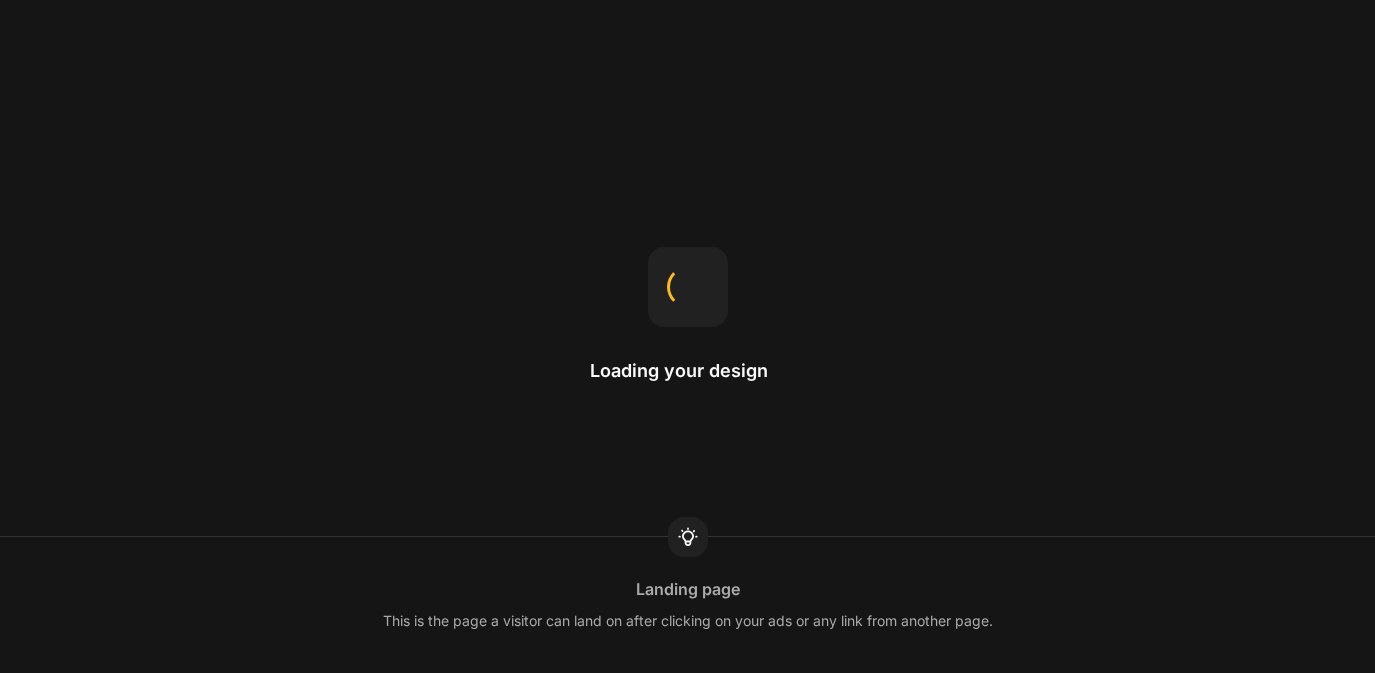 scroll, scrollTop: 0, scrollLeft: 0, axis: both 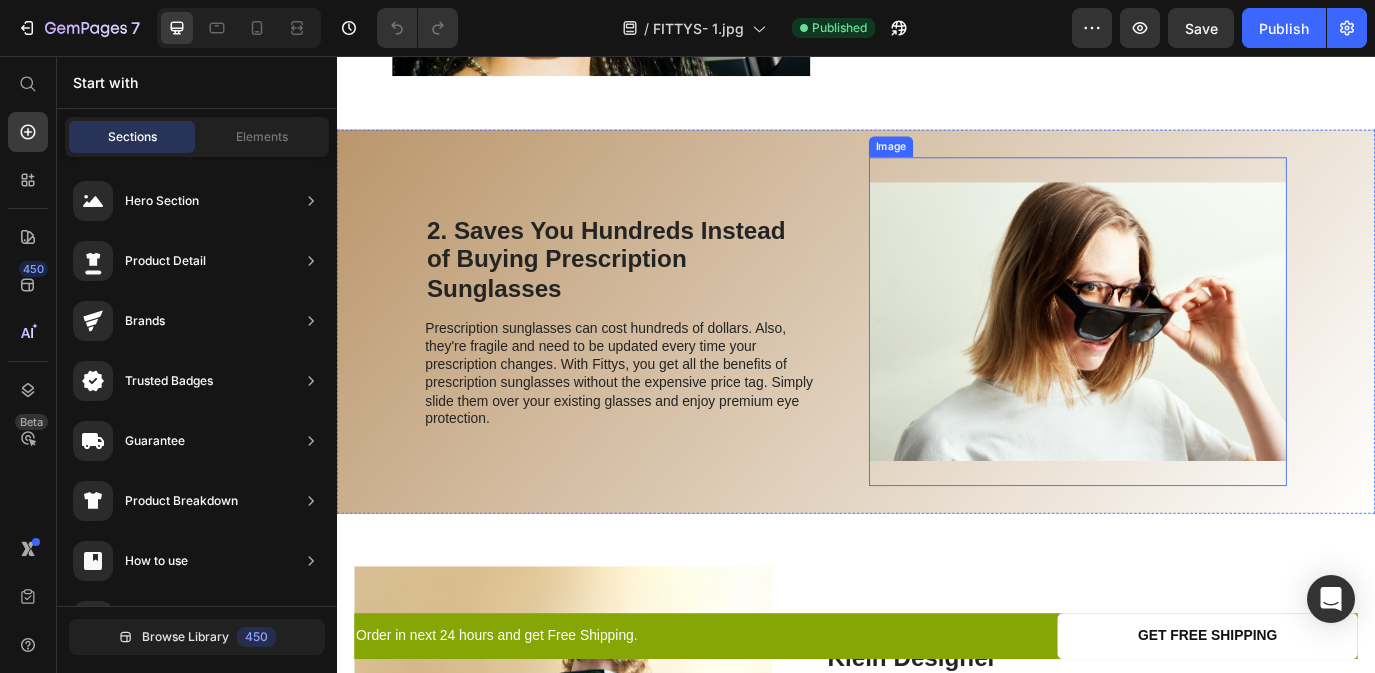 click at bounding box center [1193, 363] 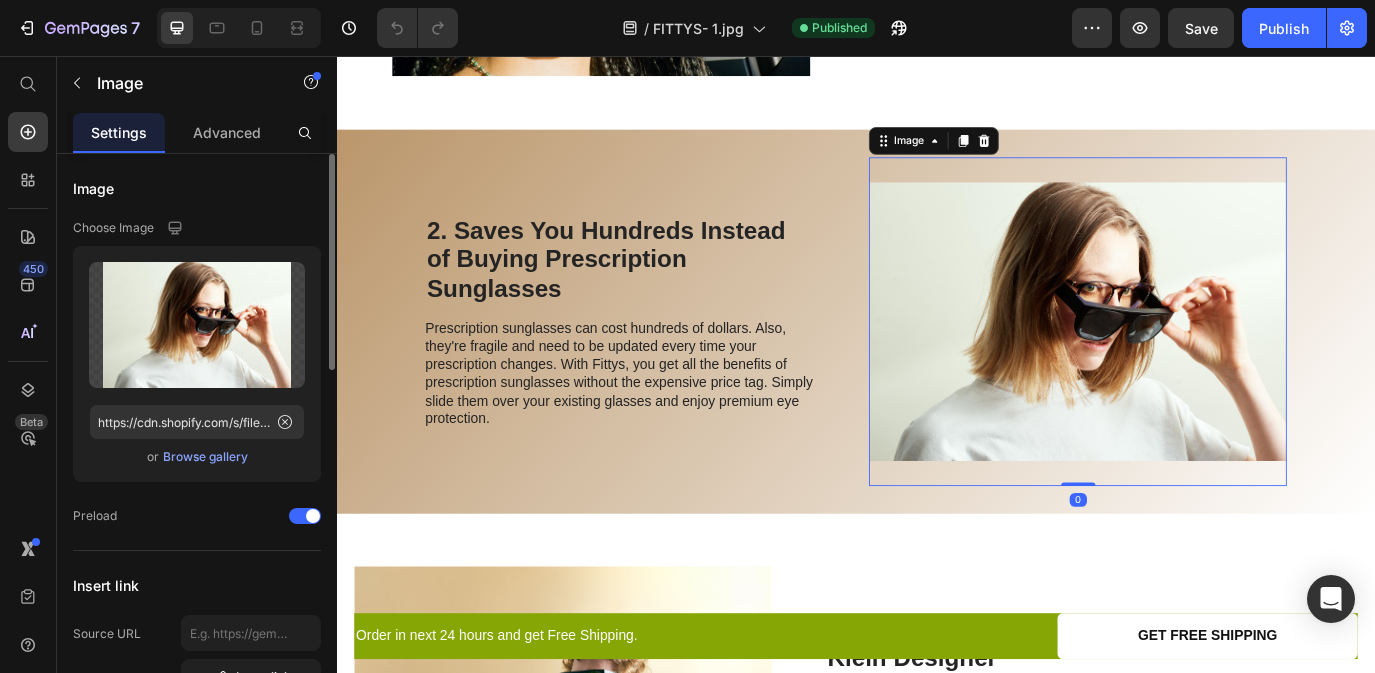 click on "Browse gallery" at bounding box center [205, 457] 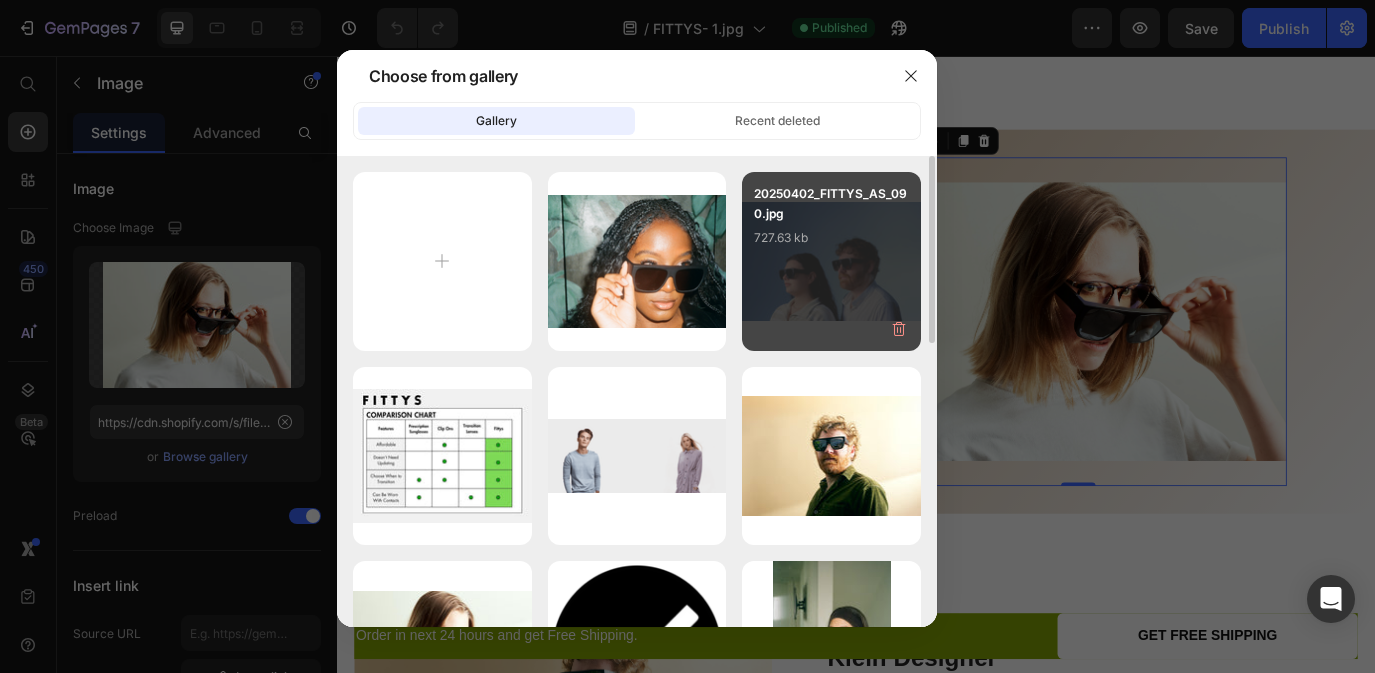 click on "20250402_FITTYS_AS_090.jpg 727.63 kb" at bounding box center (831, 261) 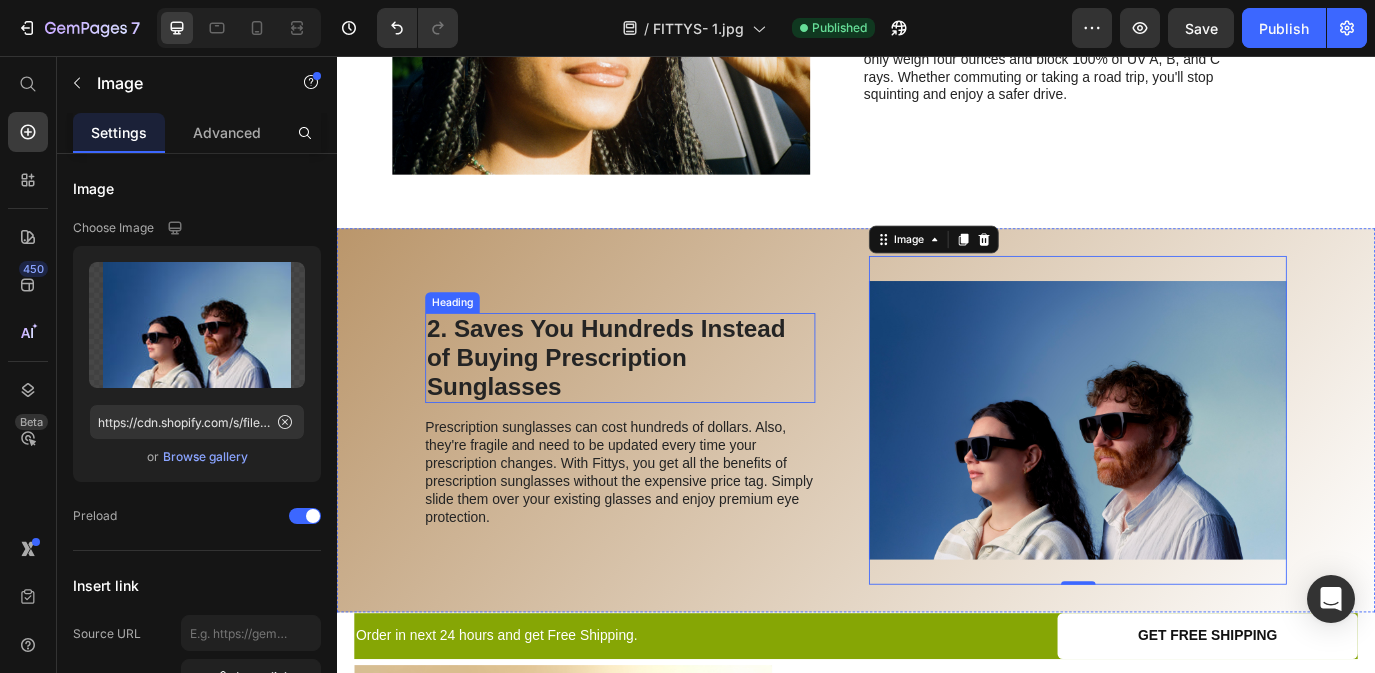 scroll, scrollTop: 1462, scrollLeft: 0, axis: vertical 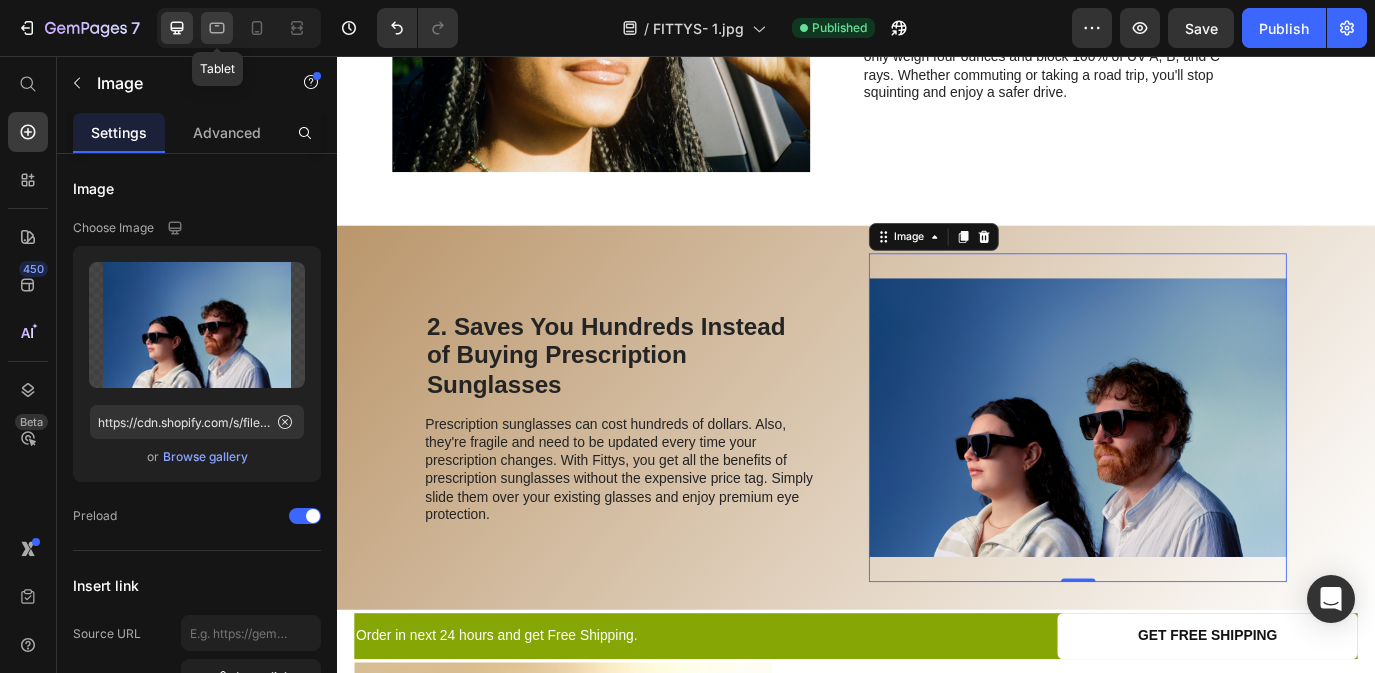 click 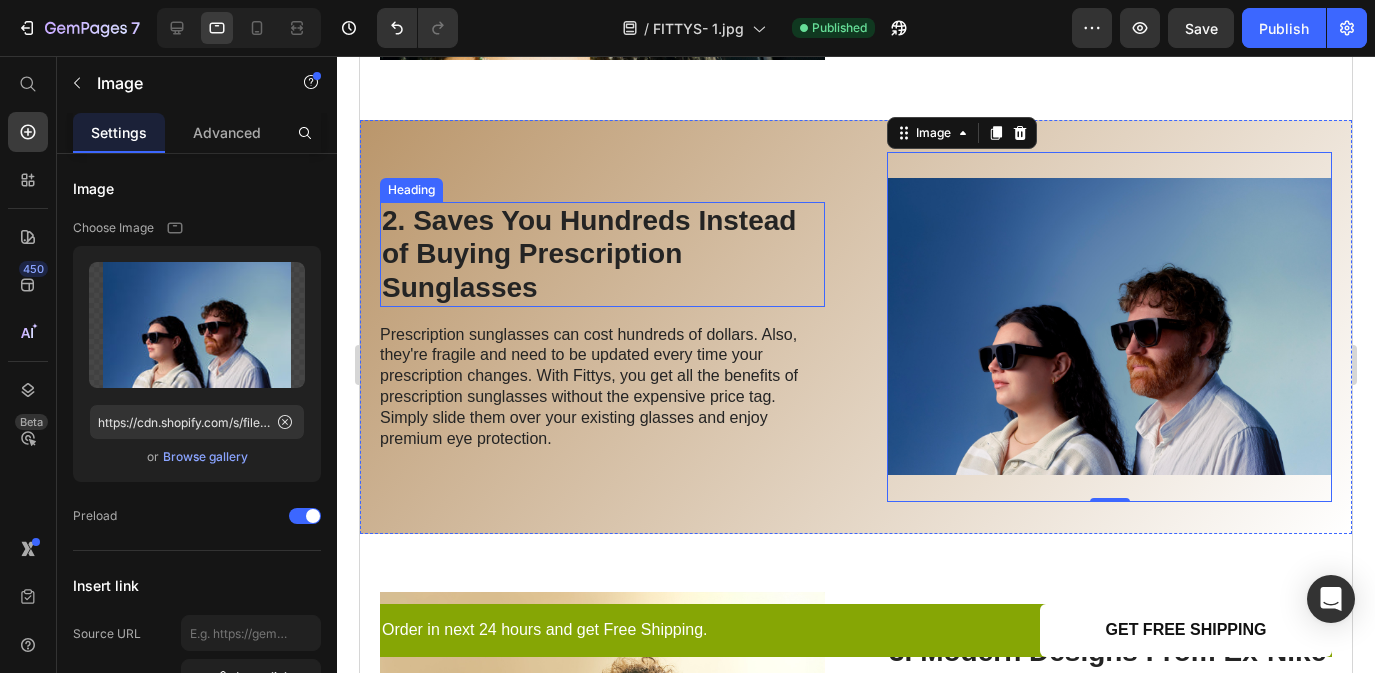 scroll, scrollTop: 1452, scrollLeft: 0, axis: vertical 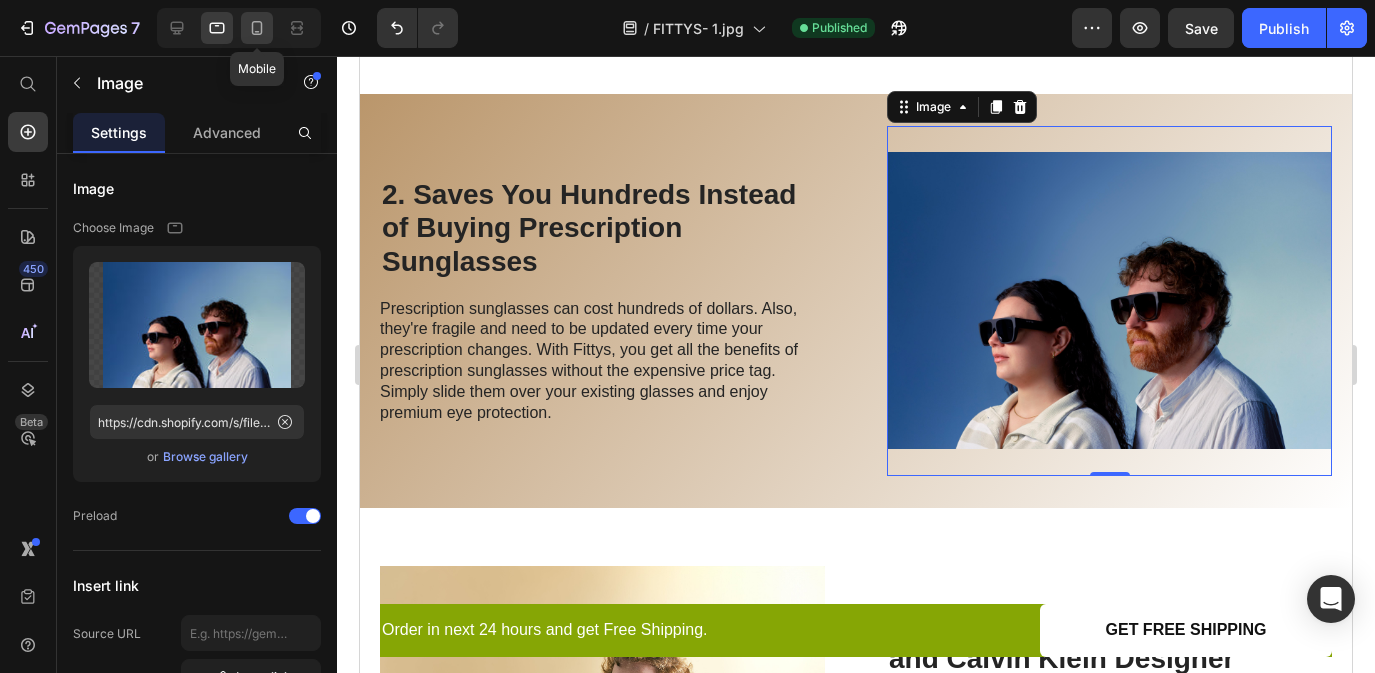 click 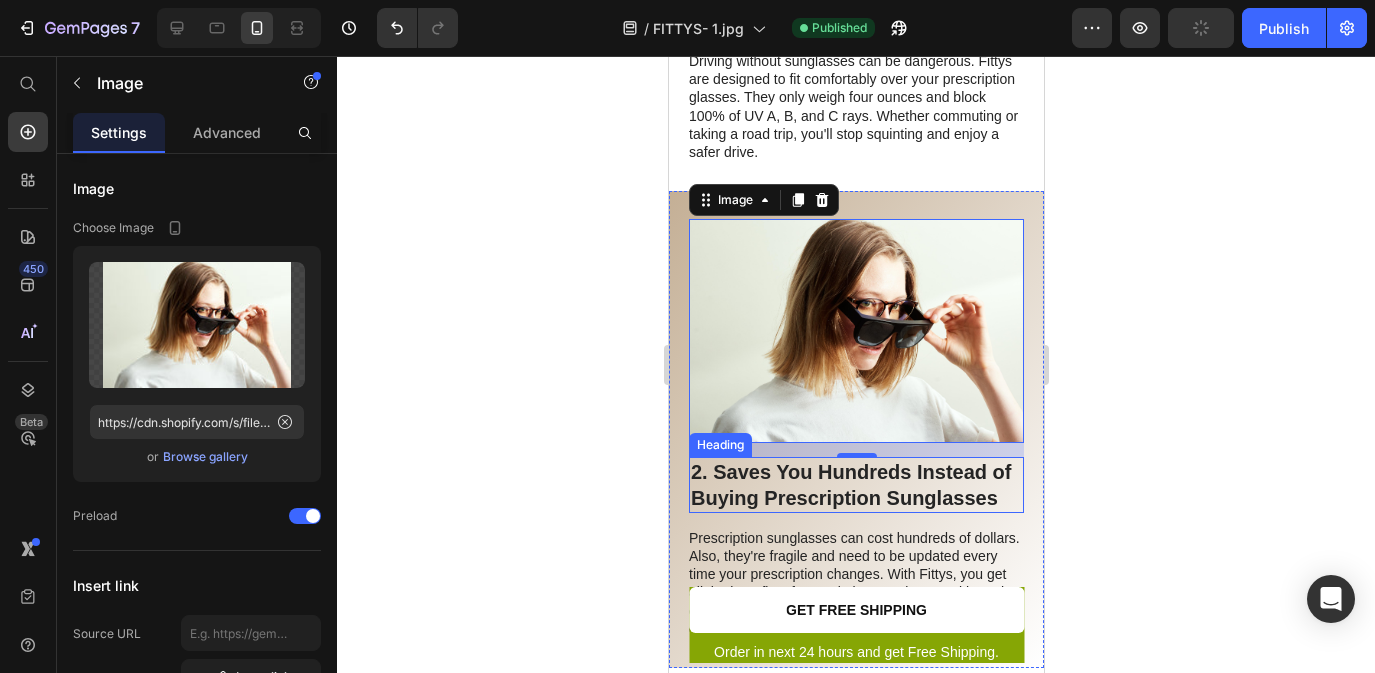 scroll, scrollTop: 1215, scrollLeft: 0, axis: vertical 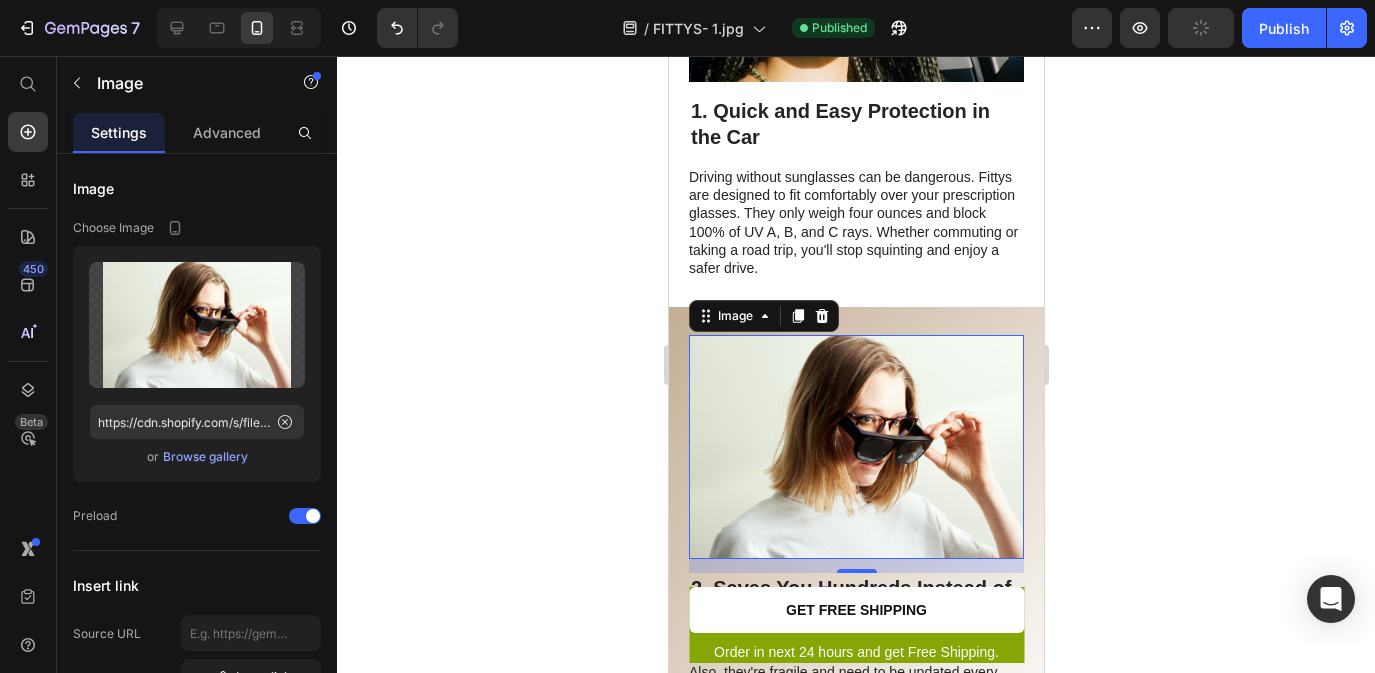 click at bounding box center [855, 447] 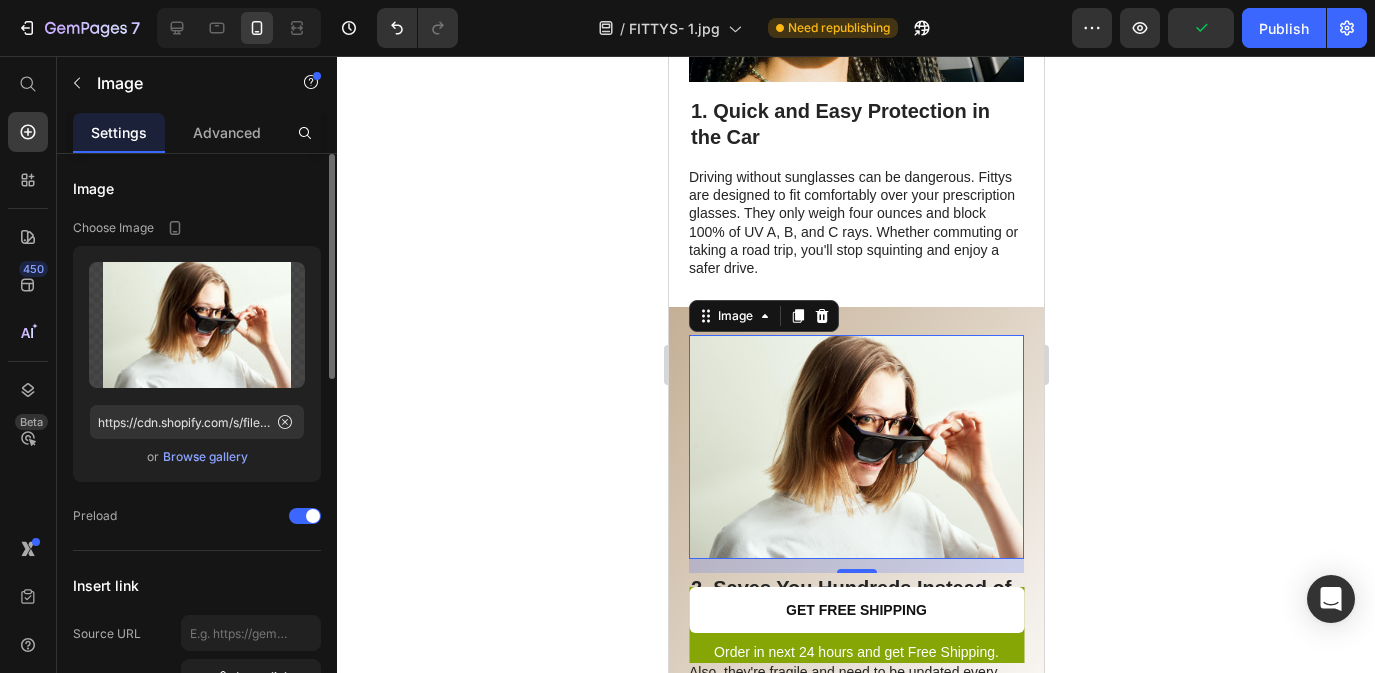 click on "Browse gallery" at bounding box center [205, 457] 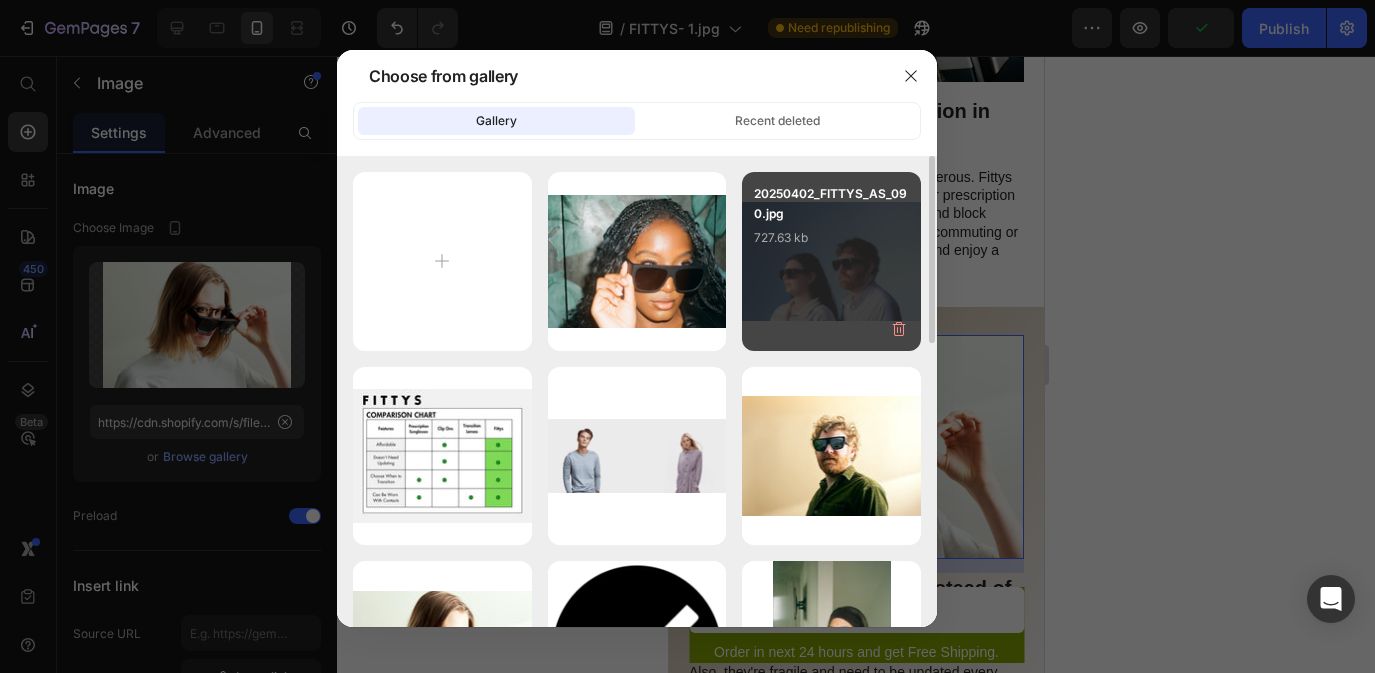 click on "20250402_FITTYS_AS_090.jpg 727.63 kb" at bounding box center (831, 261) 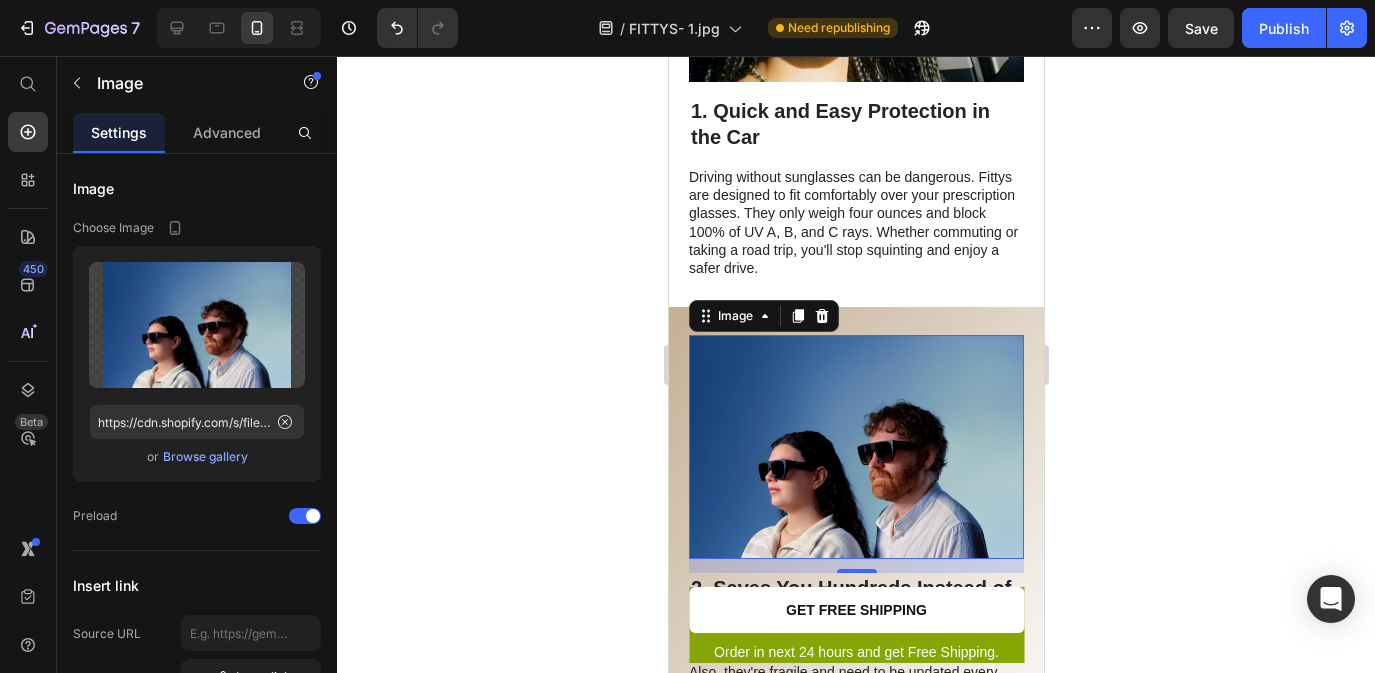 click 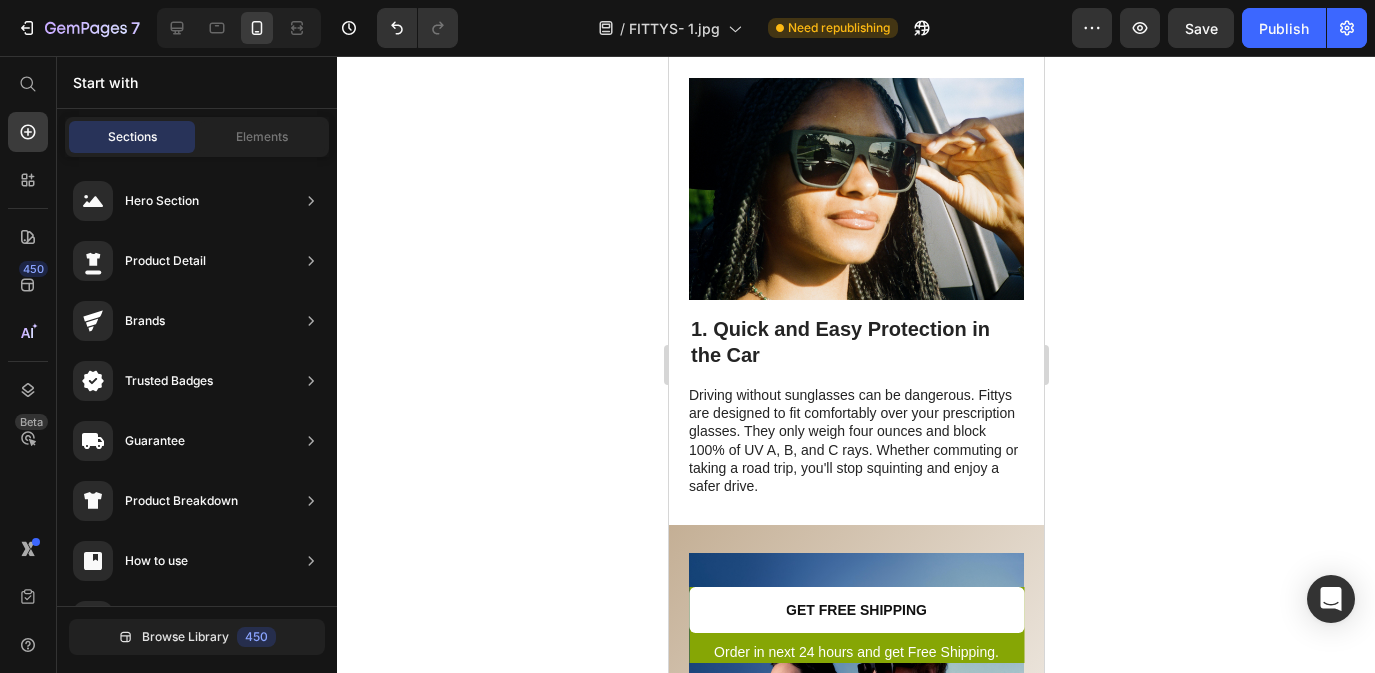scroll, scrollTop: 0, scrollLeft: 0, axis: both 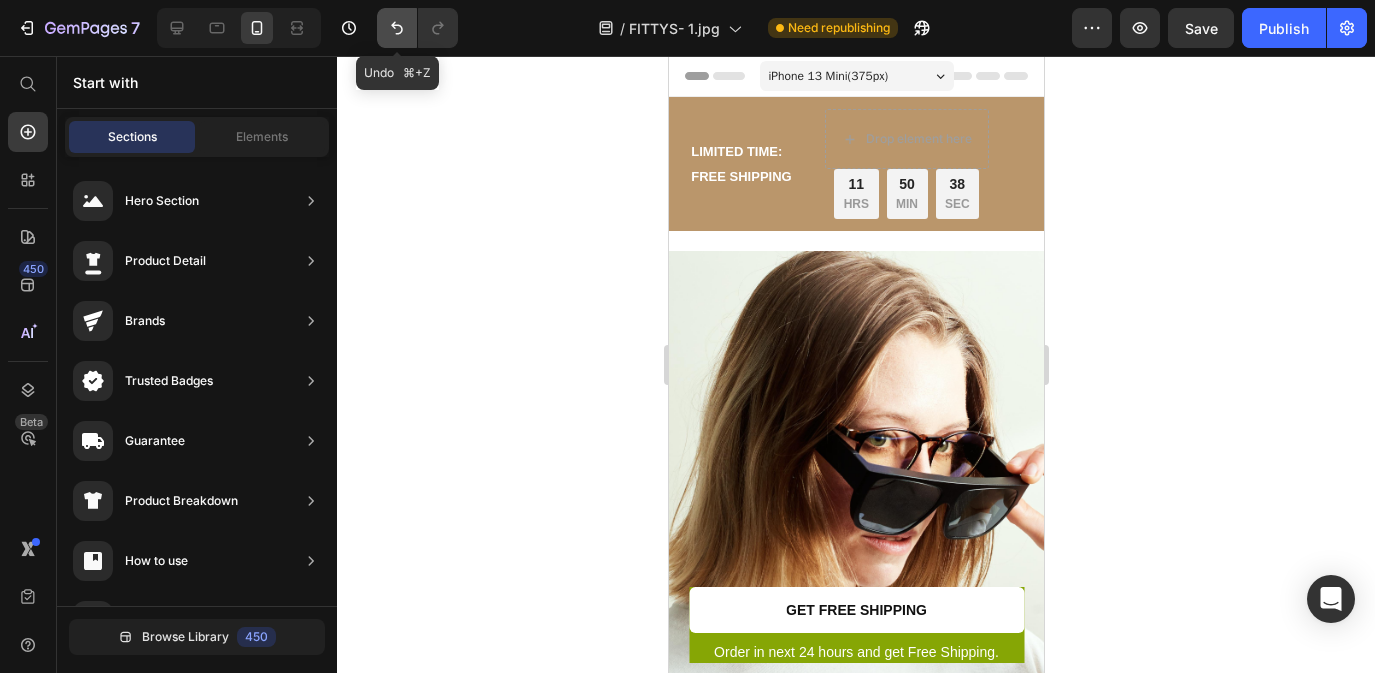 click 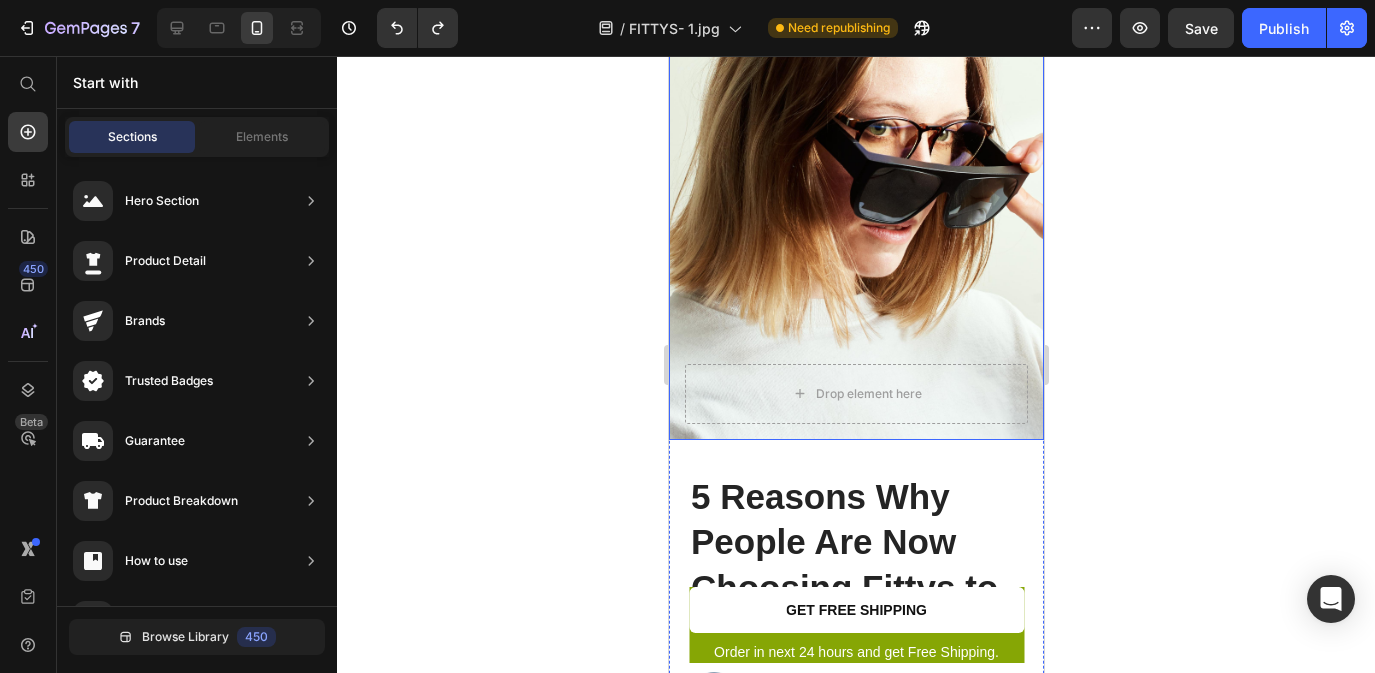 scroll, scrollTop: 310, scrollLeft: 0, axis: vertical 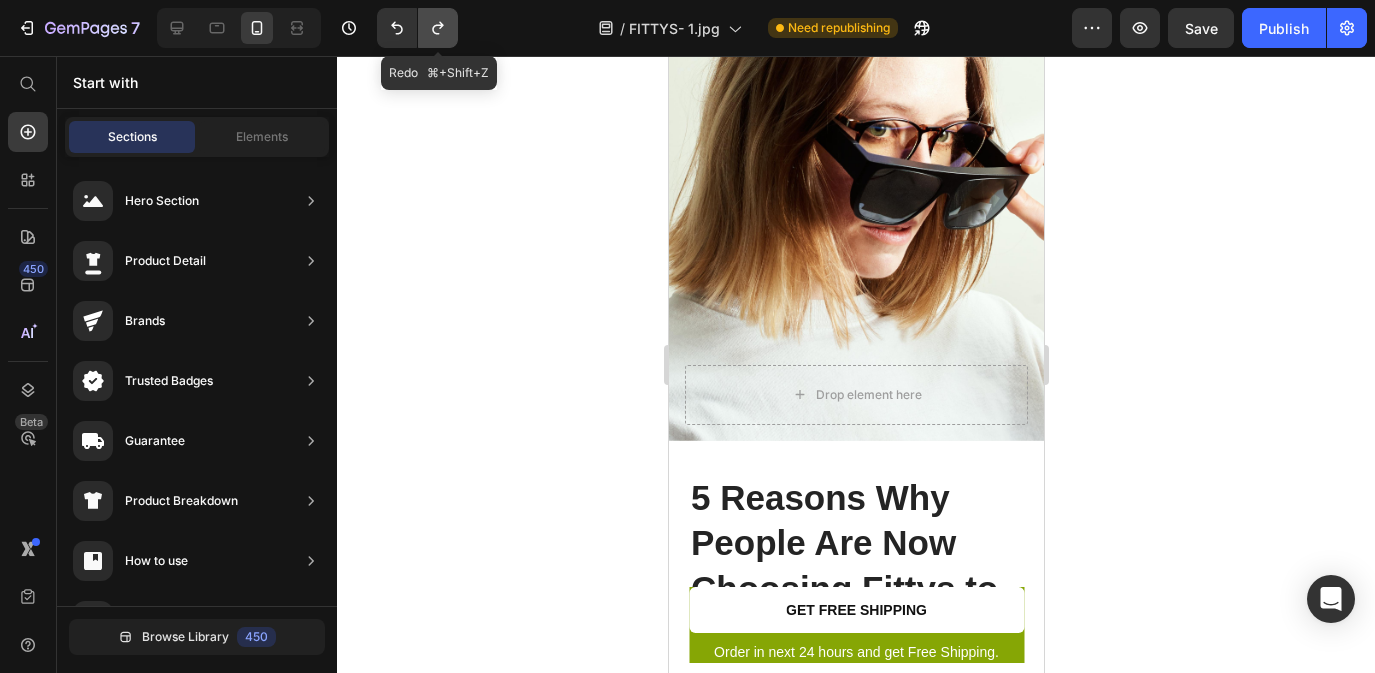 click 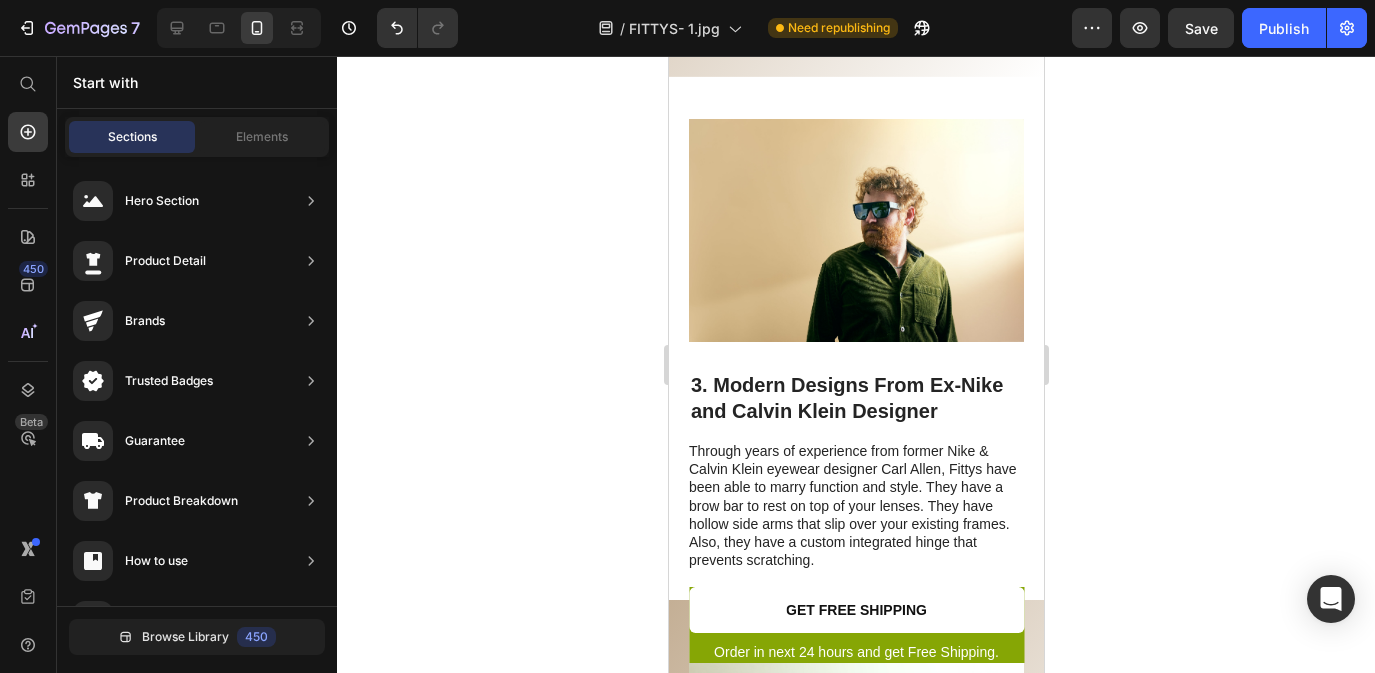 scroll, scrollTop: 1896, scrollLeft: 0, axis: vertical 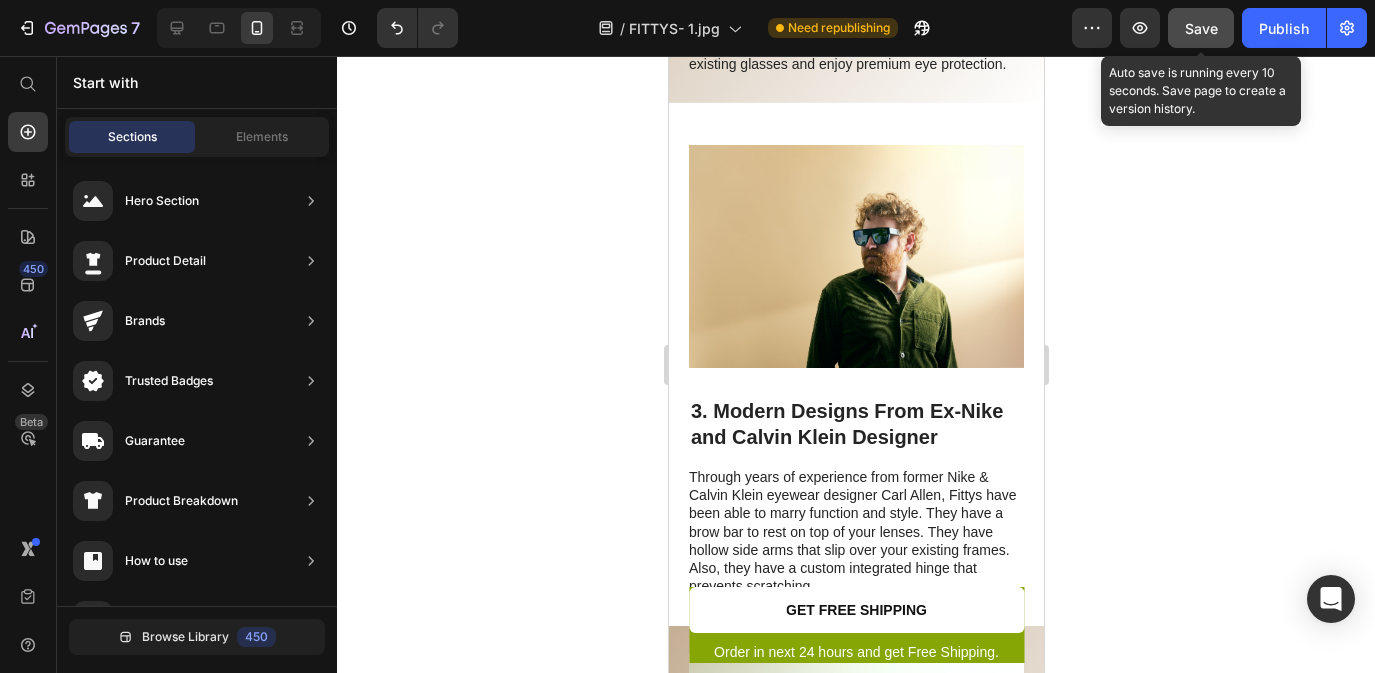 click on "Save" at bounding box center [1201, 28] 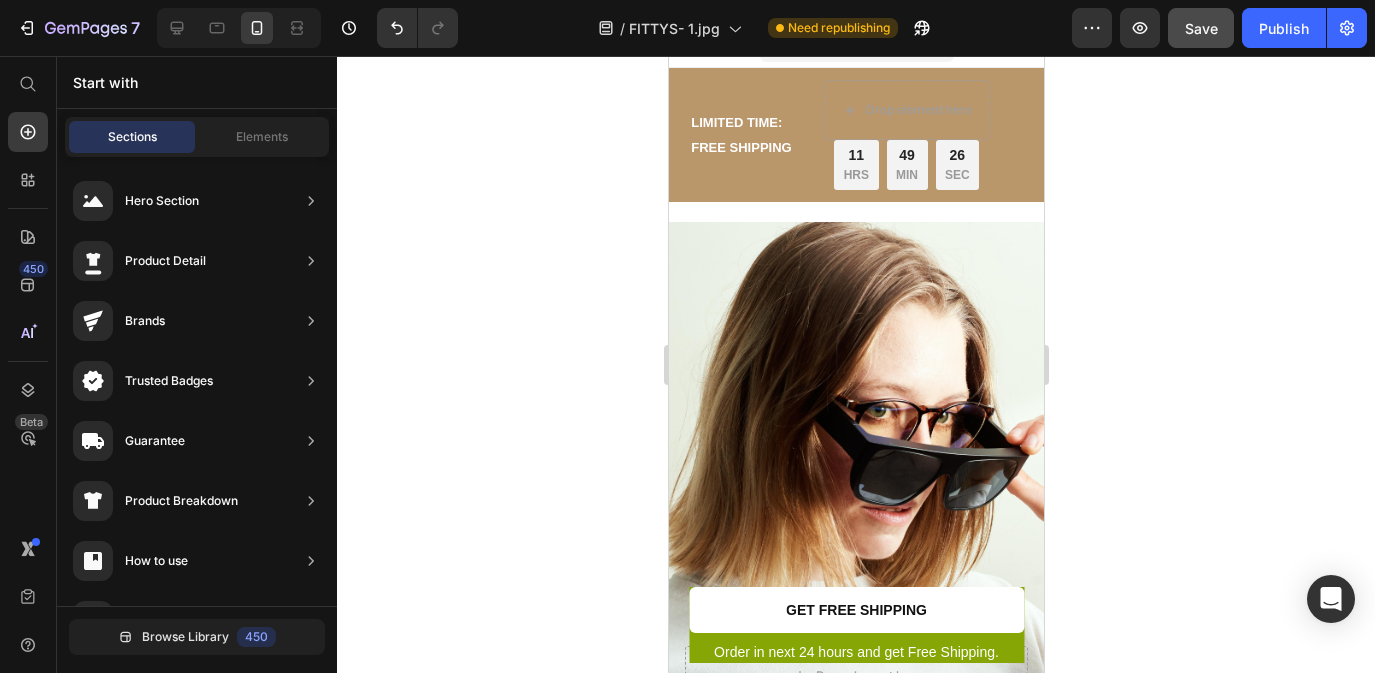 scroll, scrollTop: 0, scrollLeft: 0, axis: both 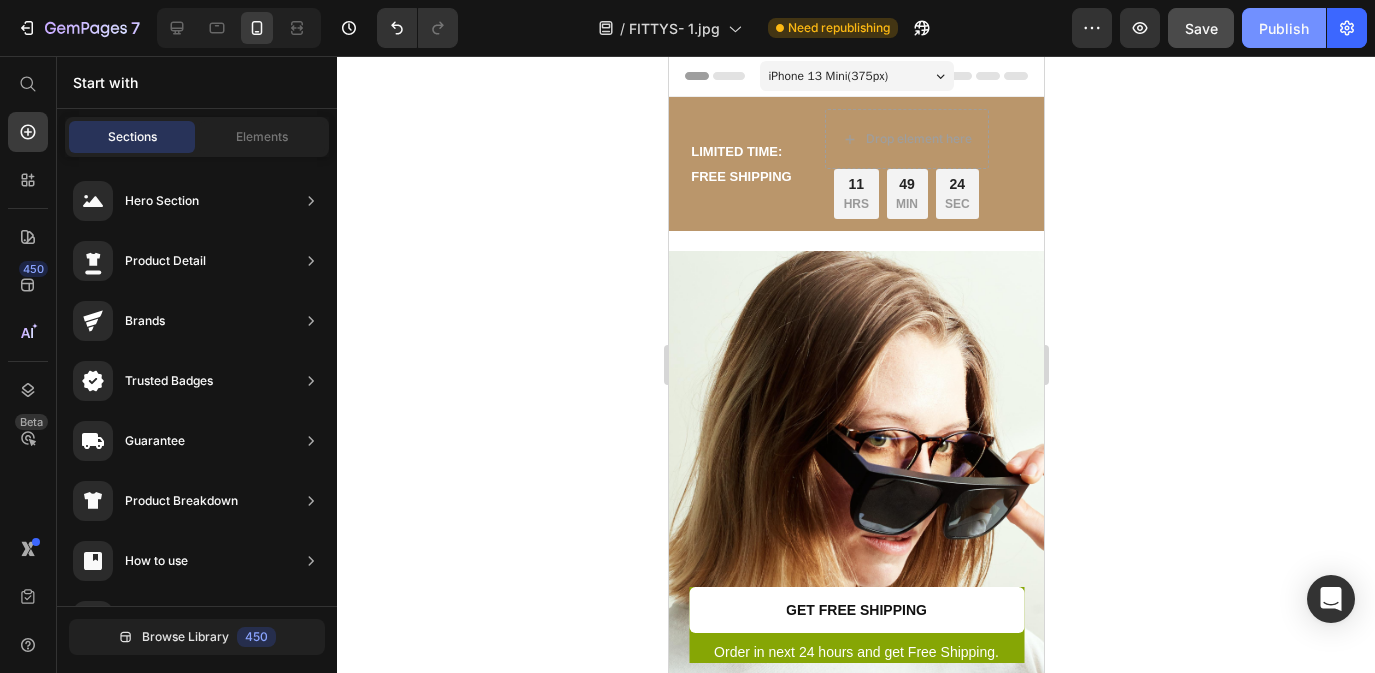 click on "Publish" at bounding box center (1284, 28) 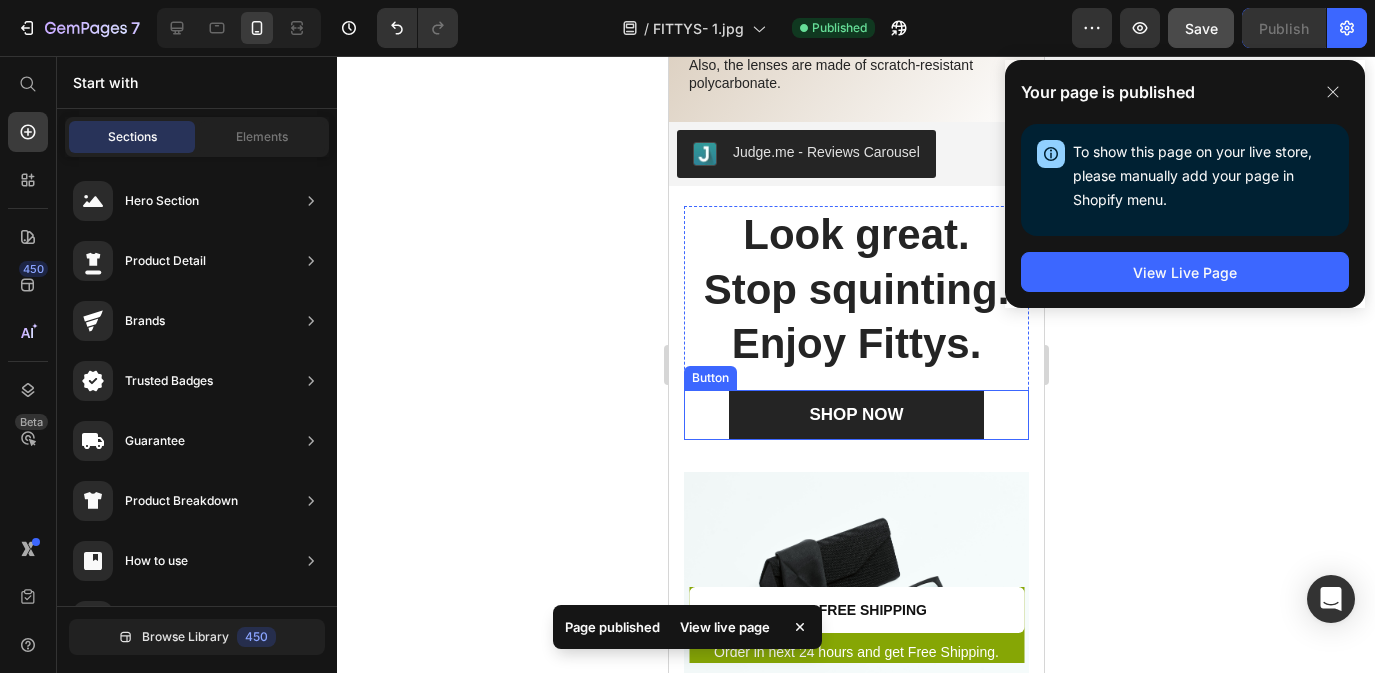 scroll, scrollTop: 2956, scrollLeft: 0, axis: vertical 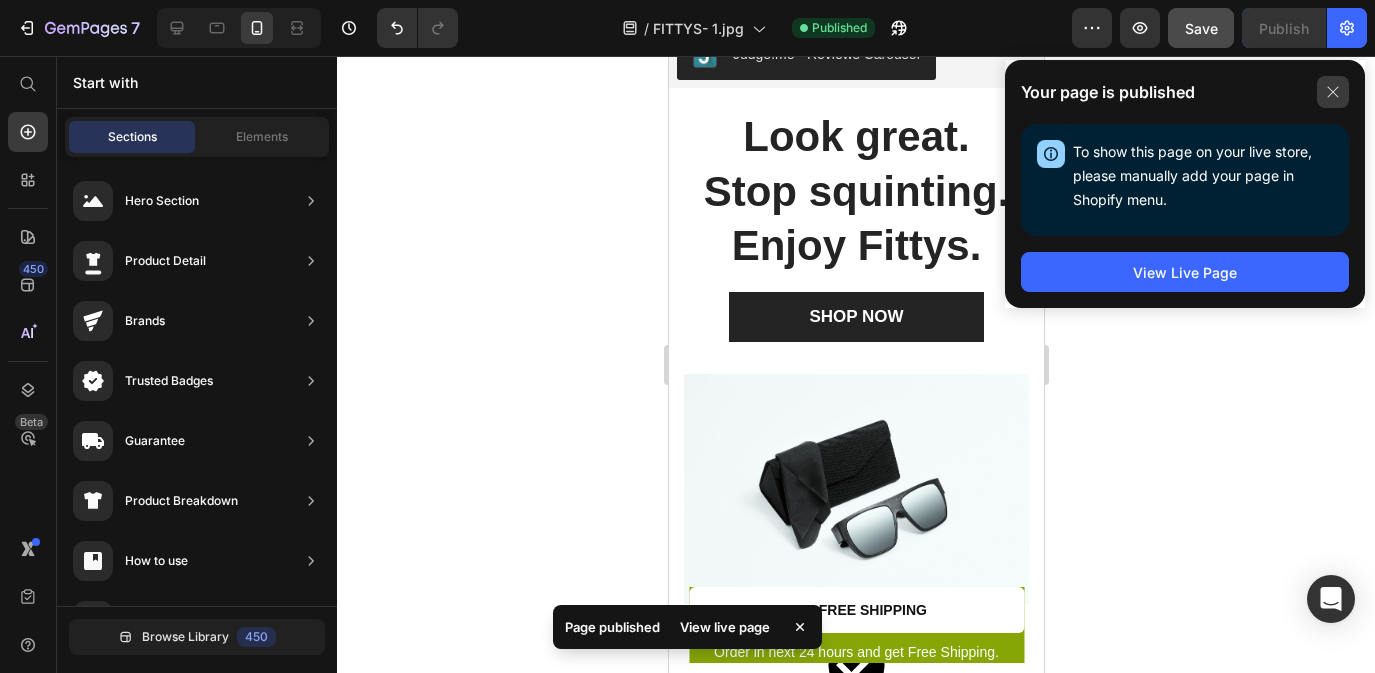 click 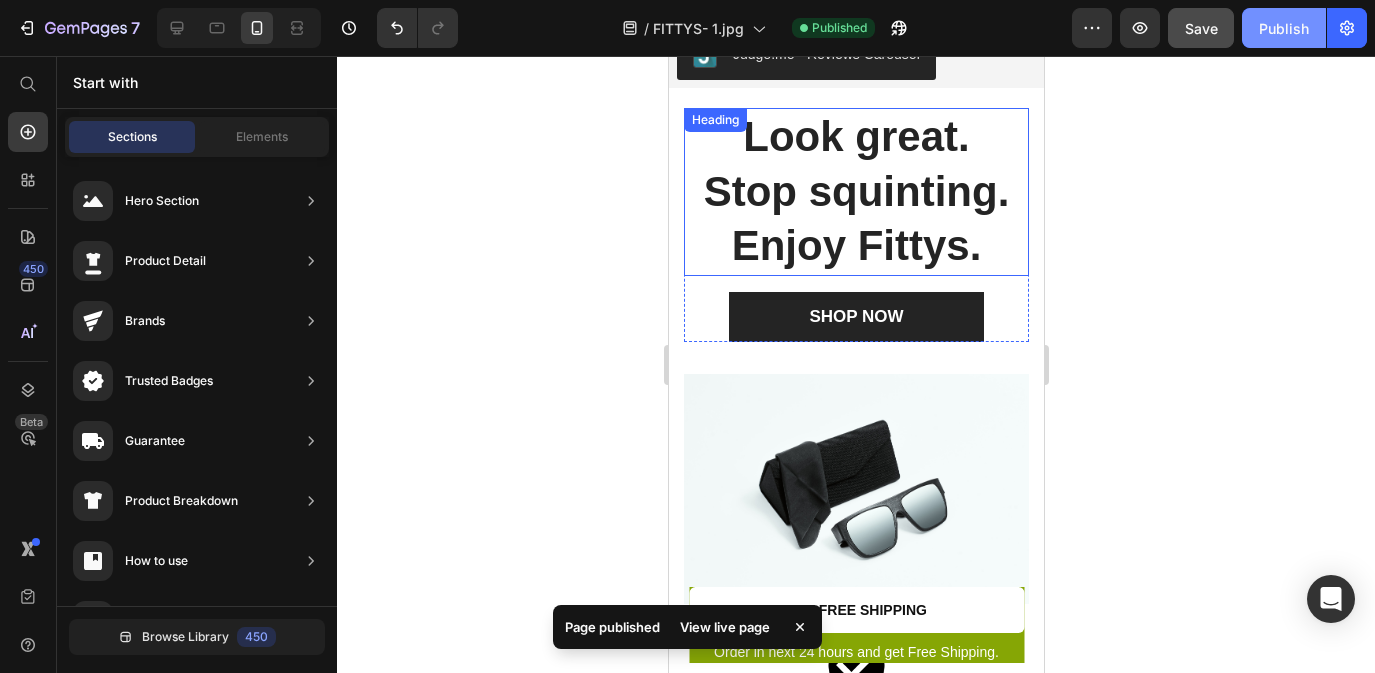 click on "Publish" 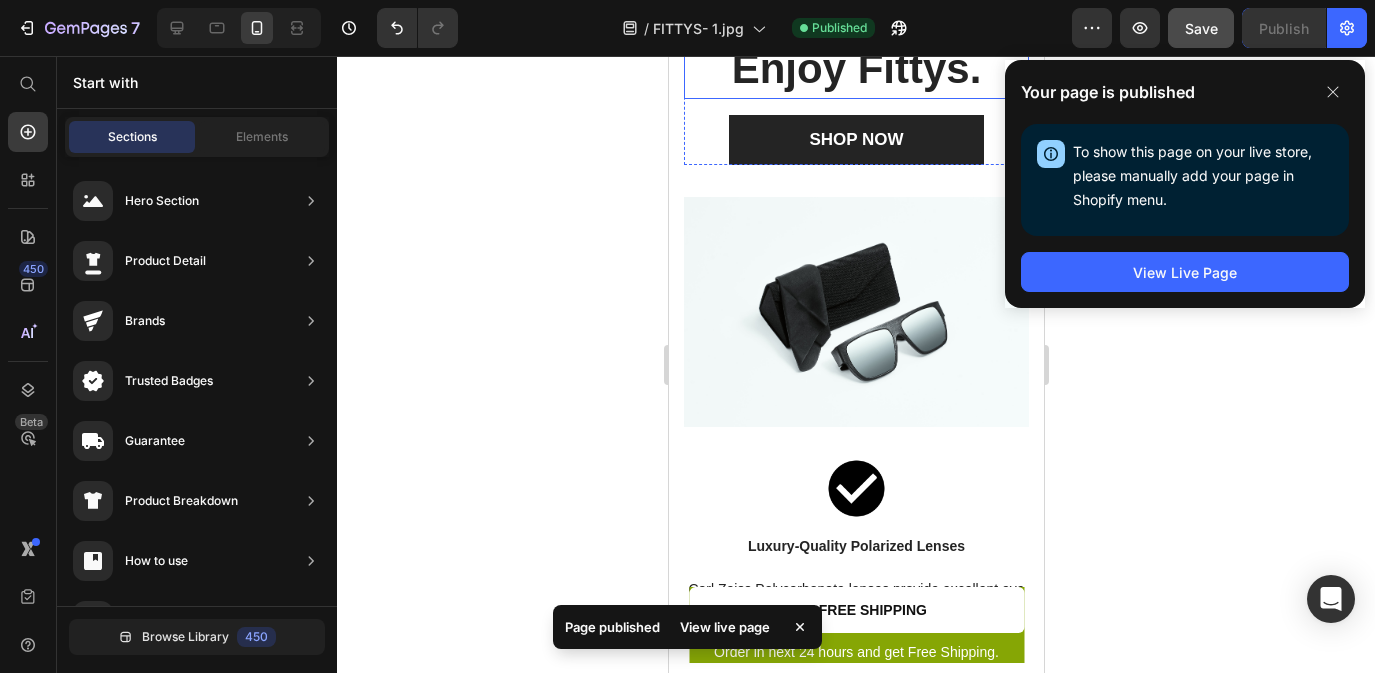 scroll, scrollTop: 3167, scrollLeft: 0, axis: vertical 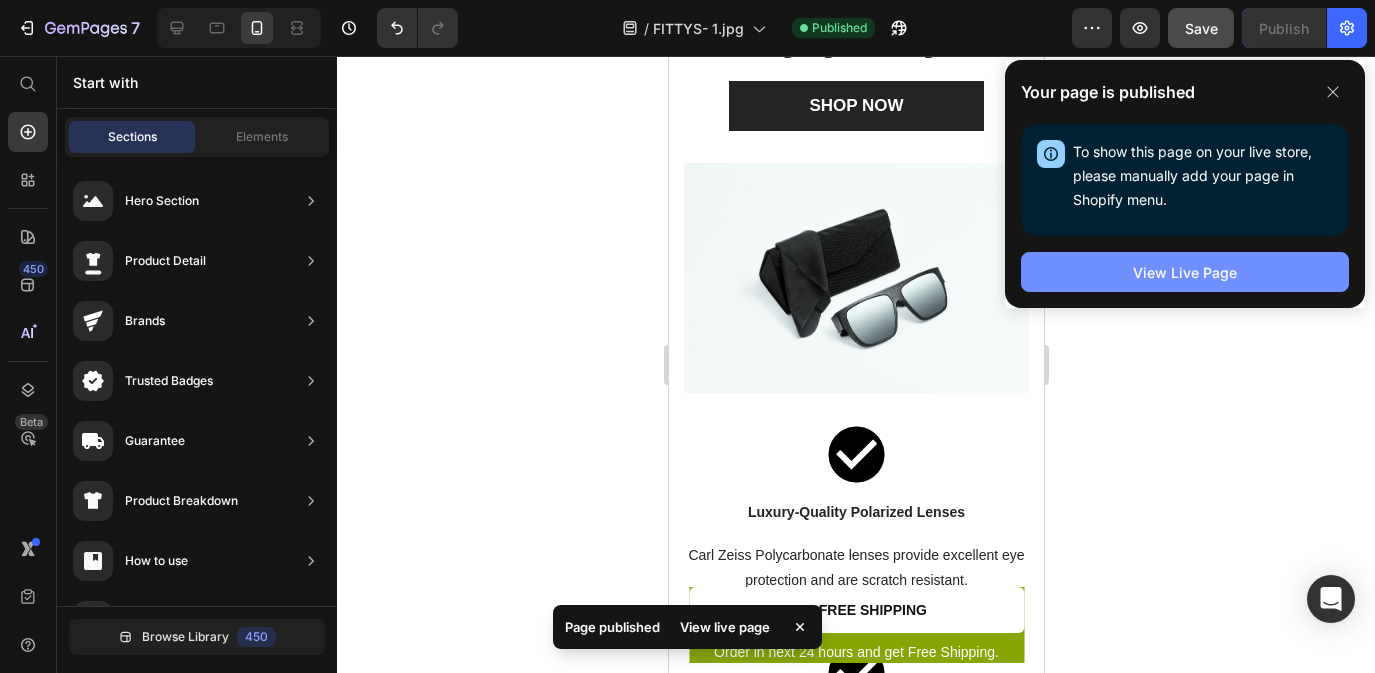 click on "View Live Page" at bounding box center (1185, 272) 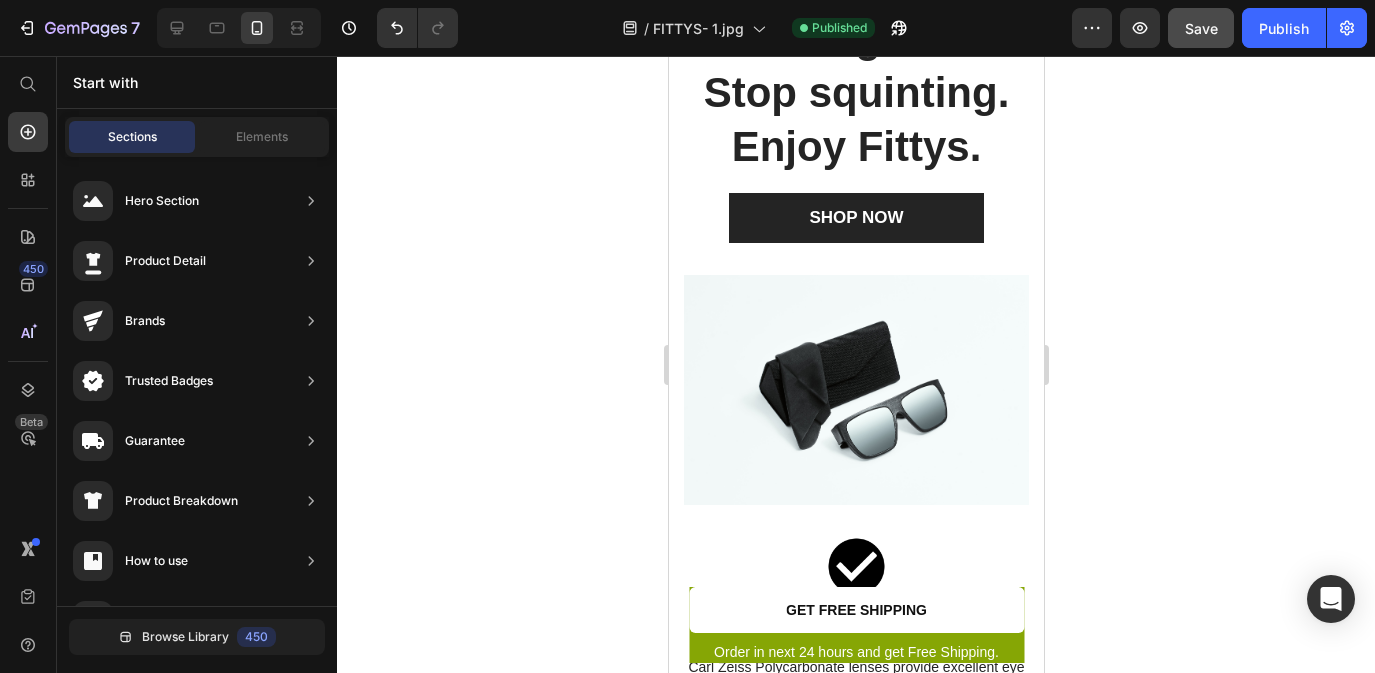 scroll, scrollTop: 3057, scrollLeft: 0, axis: vertical 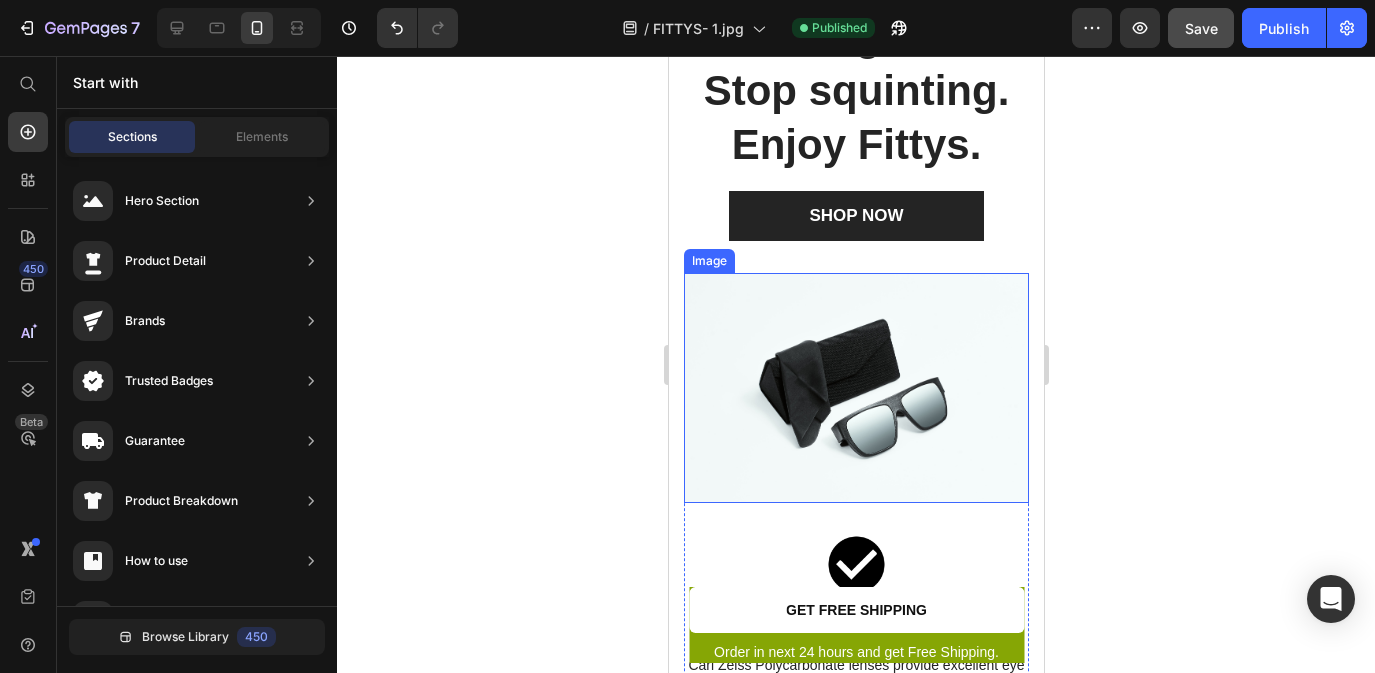 click at bounding box center (855, 388) 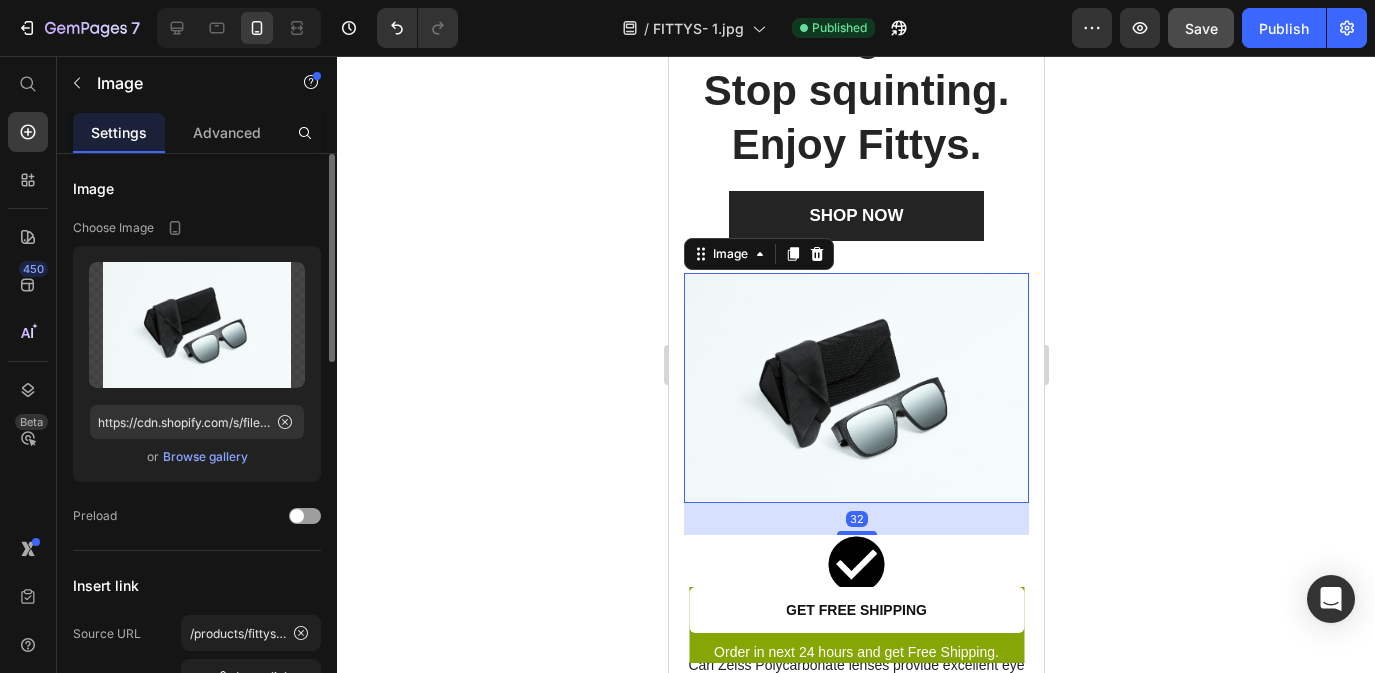 click on "Browse gallery" at bounding box center (205, 457) 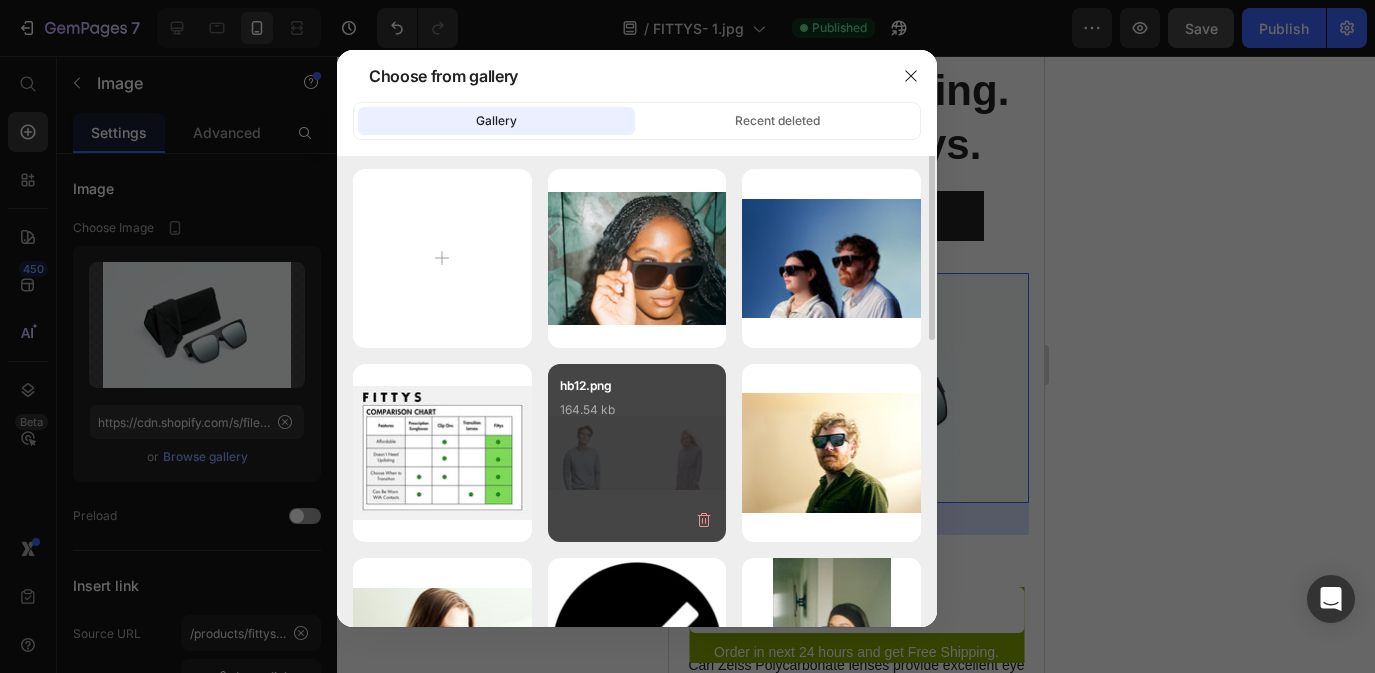 scroll, scrollTop: 0, scrollLeft: 0, axis: both 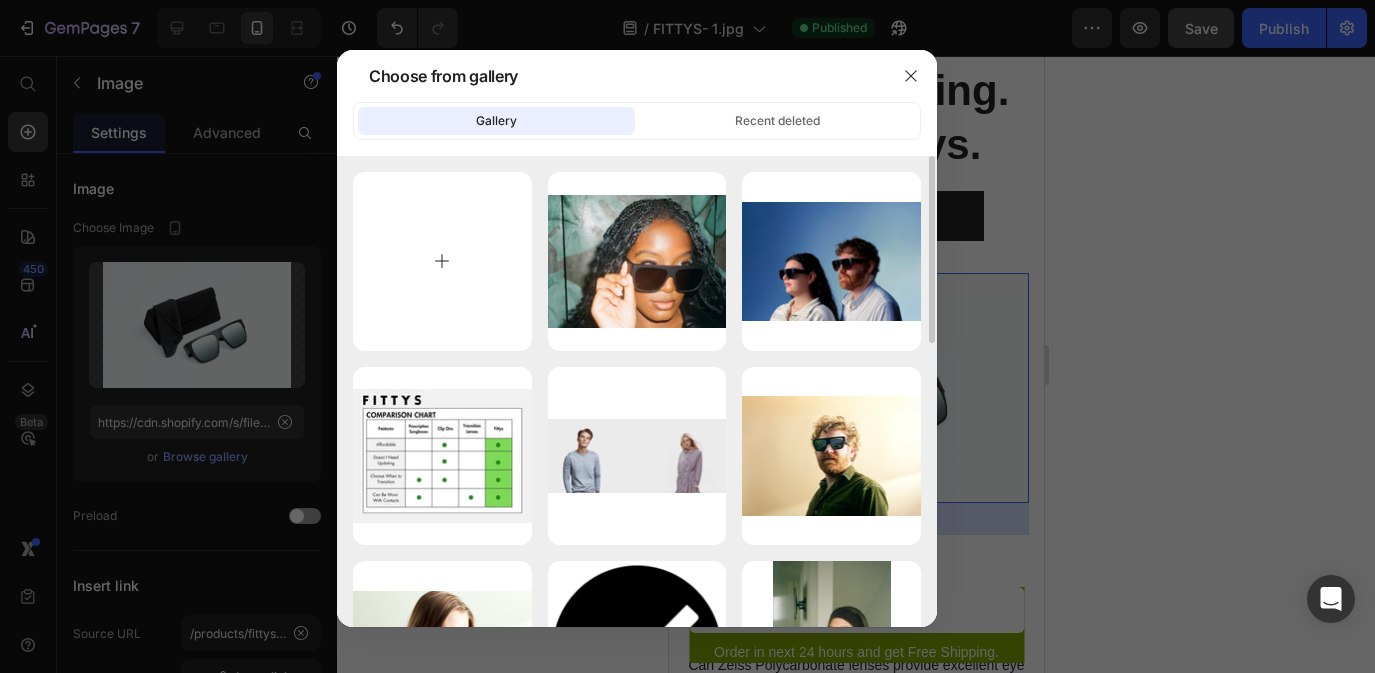 click at bounding box center [442, 261] 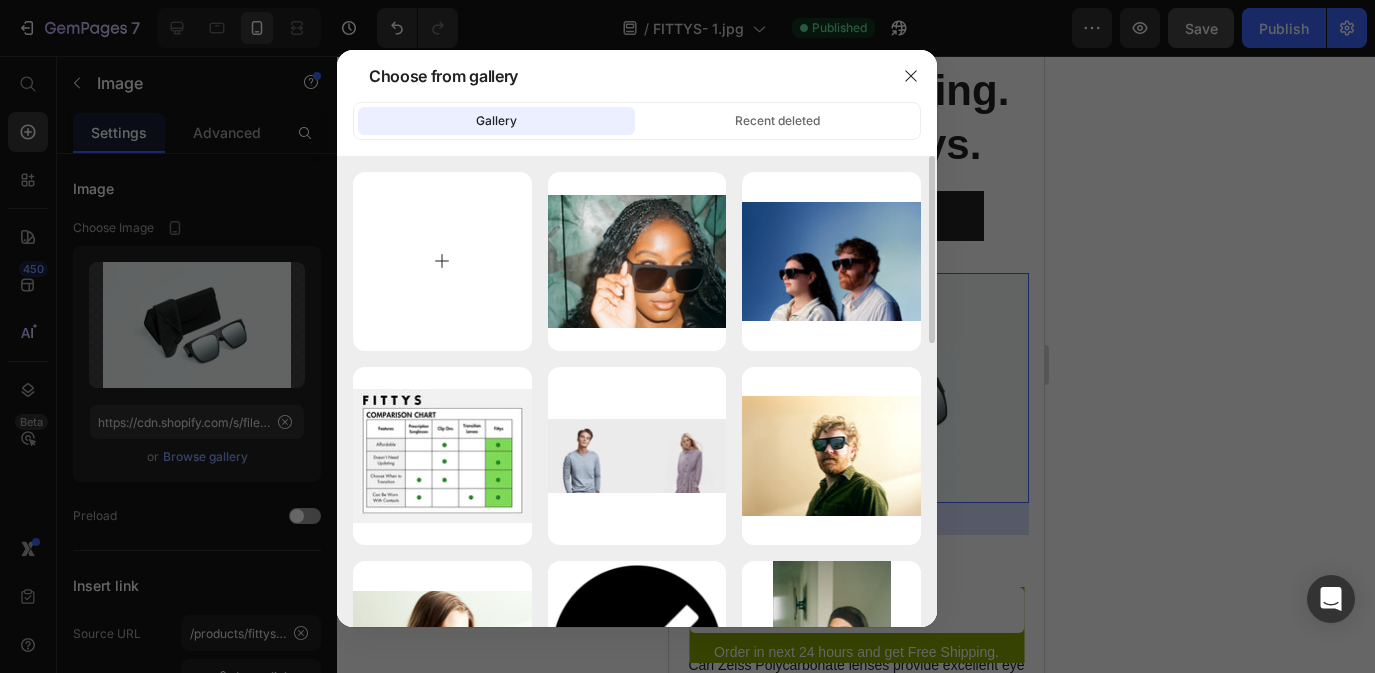 type on "C:\fakepath\20250402AS343black.jpg" 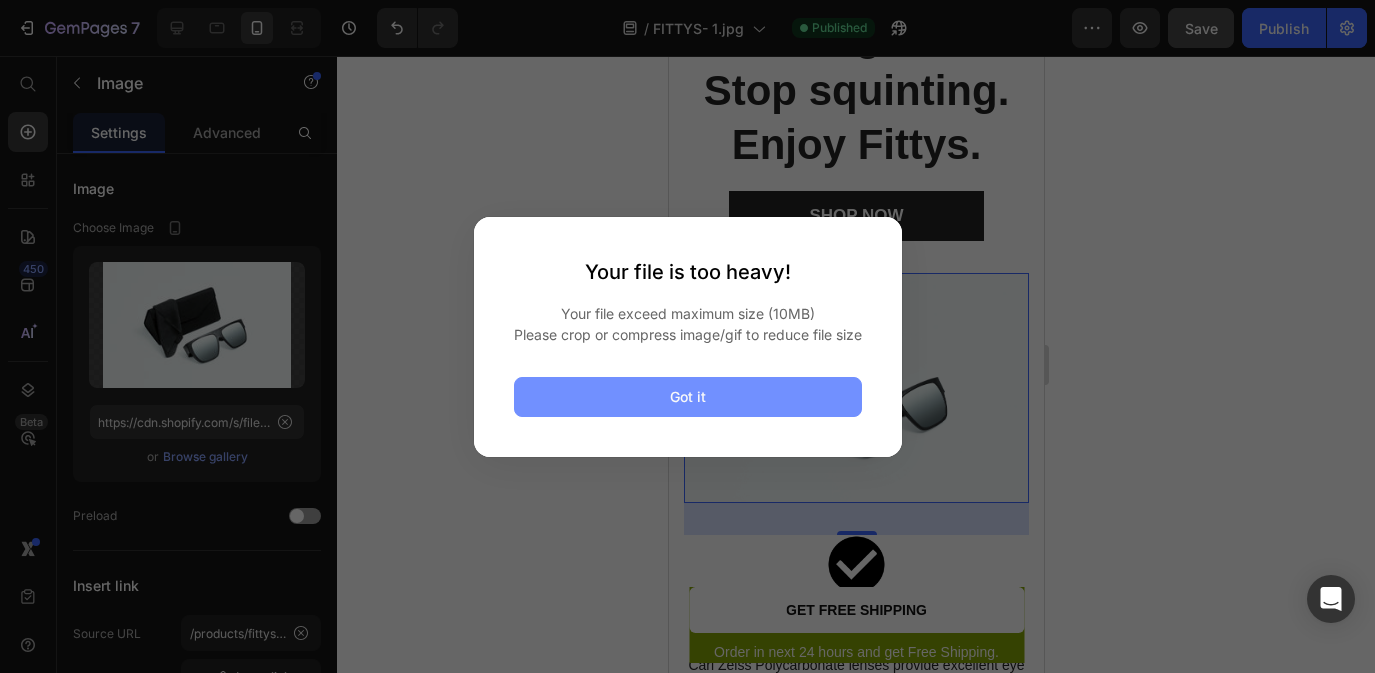 click on "Got it" at bounding box center [688, 397] 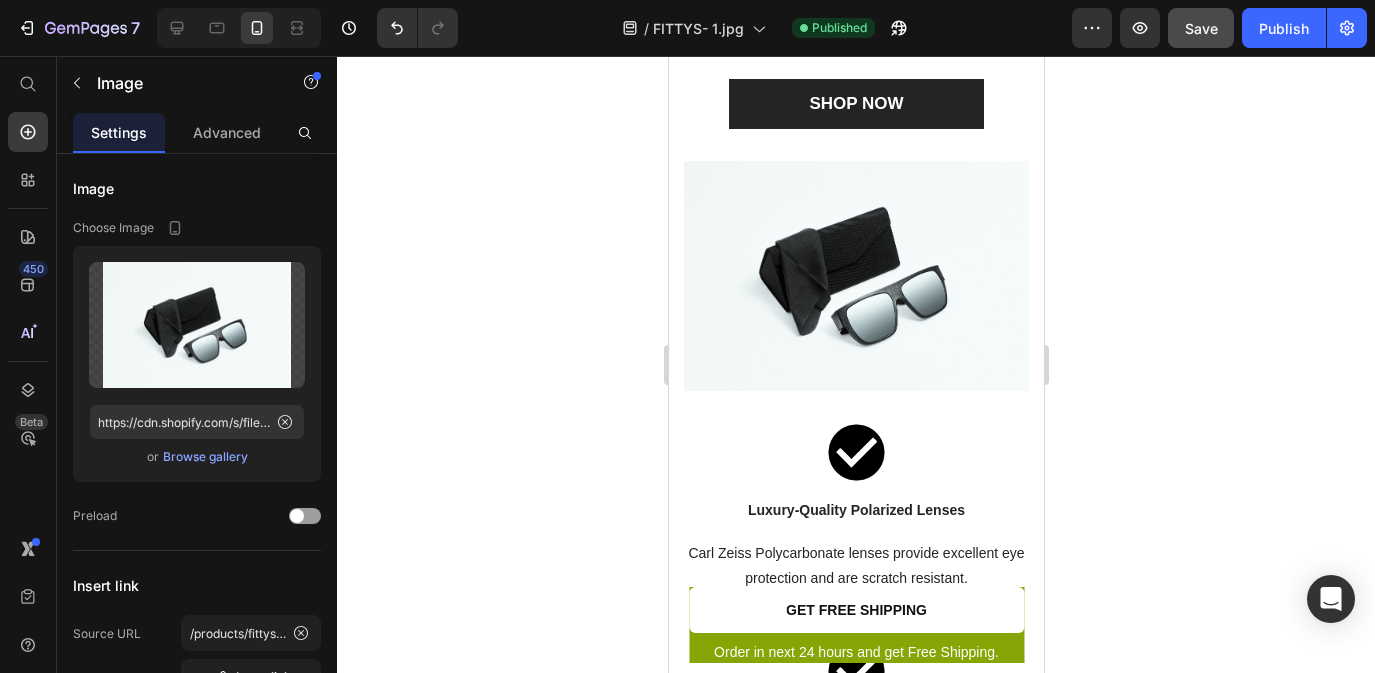 scroll, scrollTop: 3171, scrollLeft: 0, axis: vertical 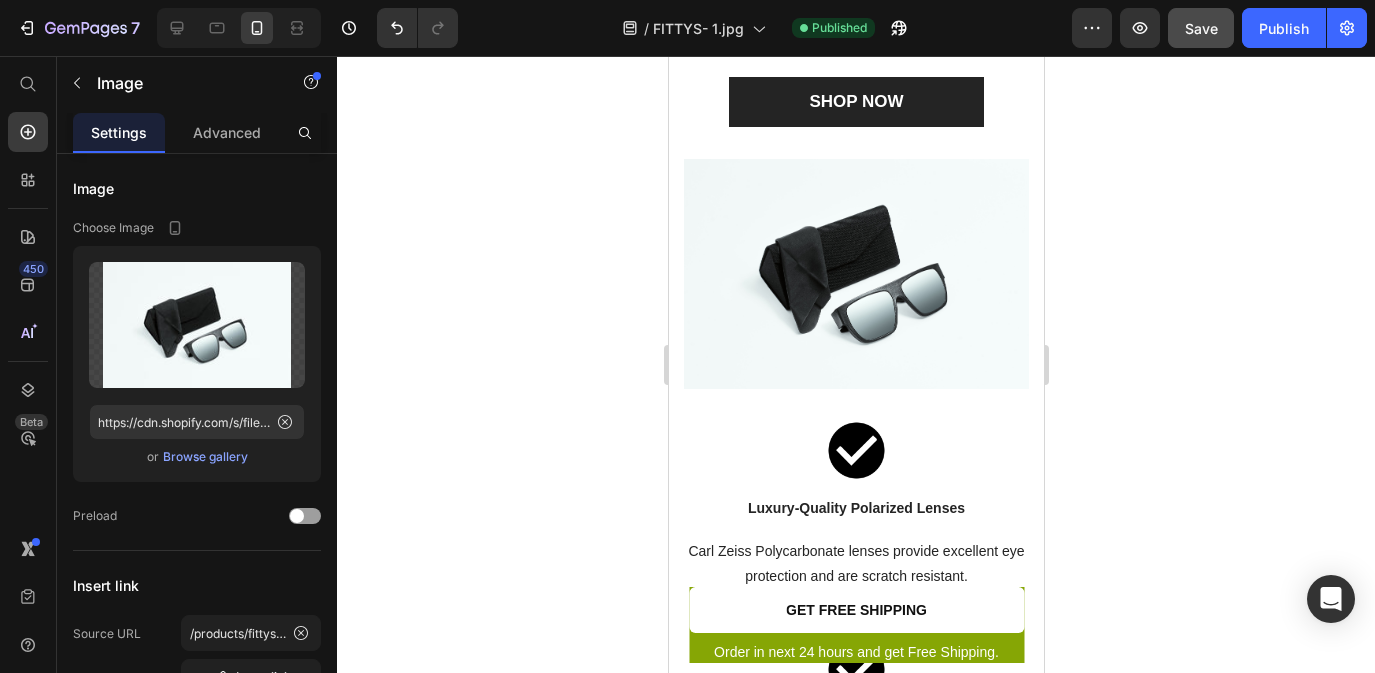 click at bounding box center [855, 274] 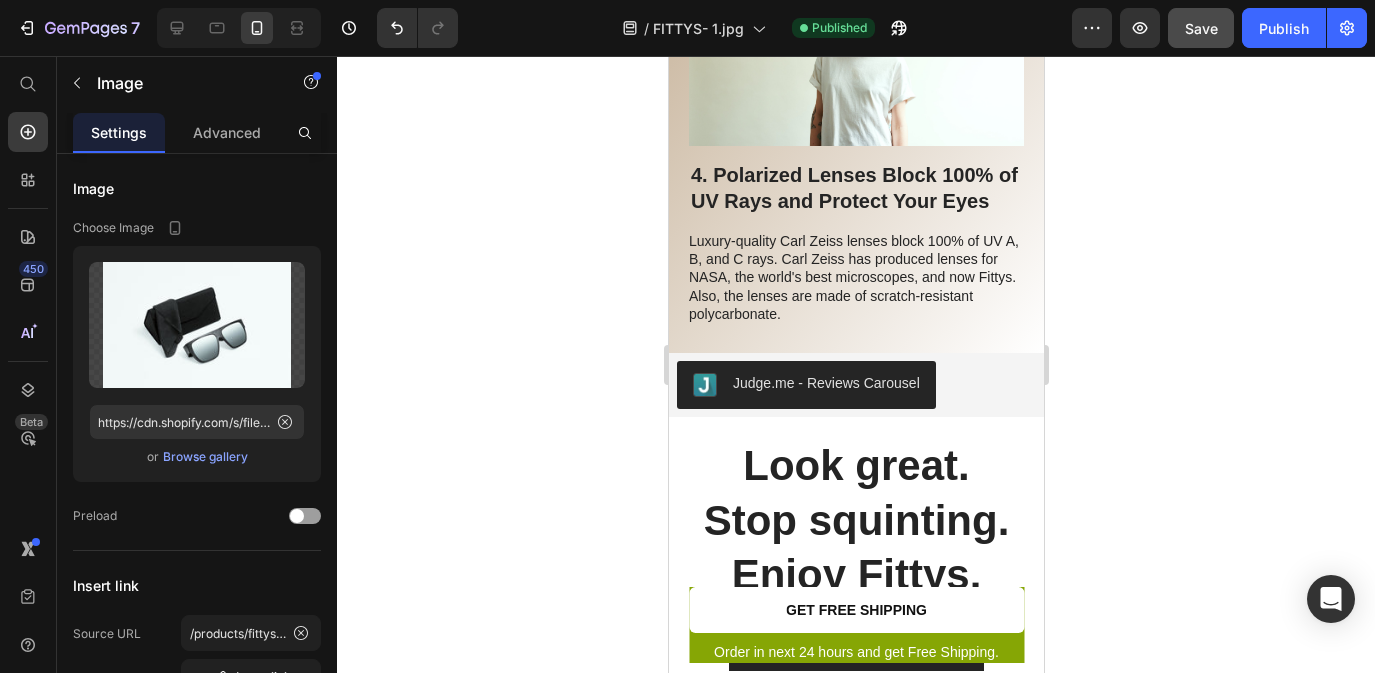 scroll, scrollTop: 2883, scrollLeft: 0, axis: vertical 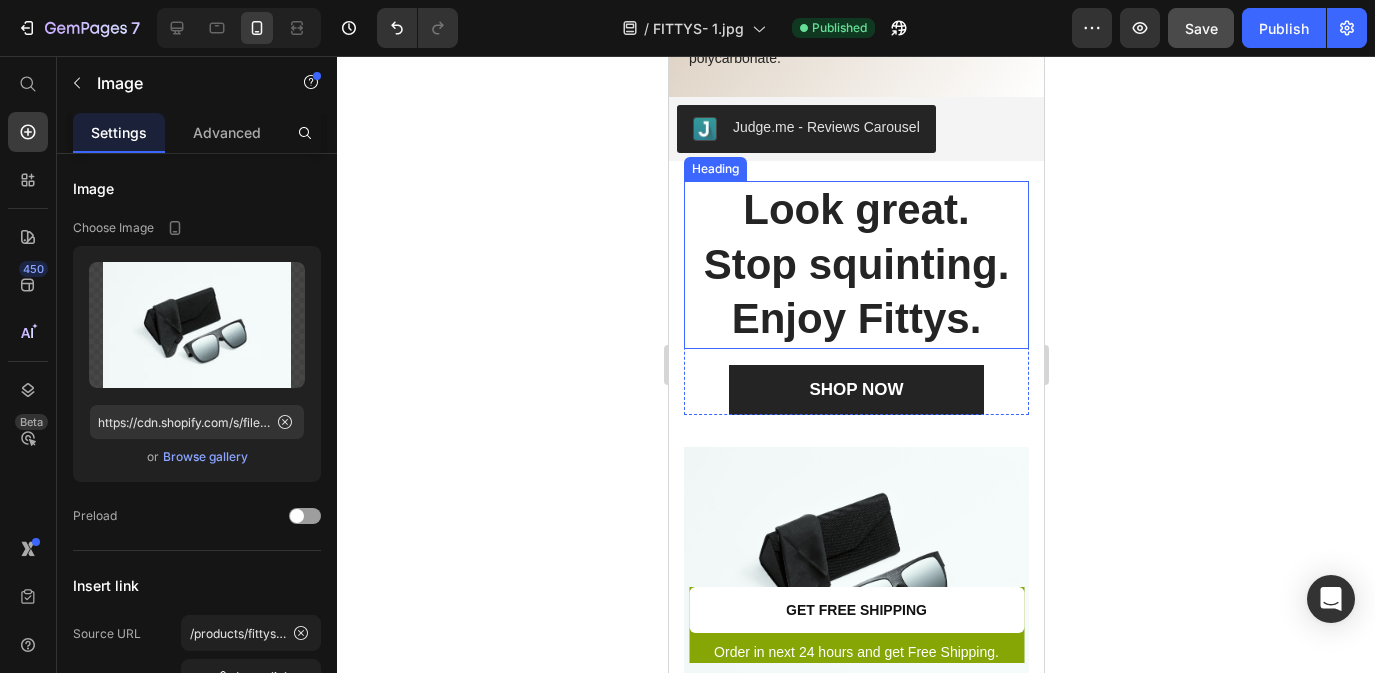 click on "Look great. Stop squinting. Enjoy Fittys." at bounding box center [855, 265] 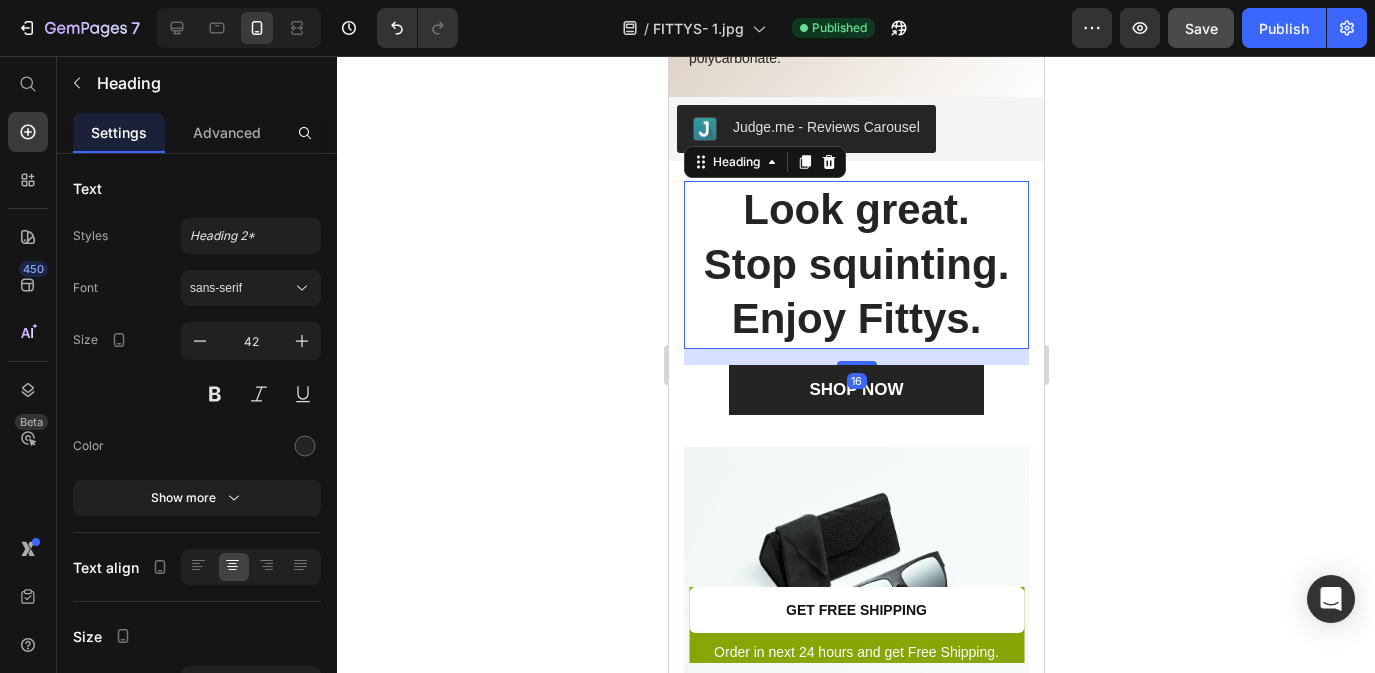 click on "Look great. Stop squinting. Enjoy Fittys." at bounding box center (855, 265) 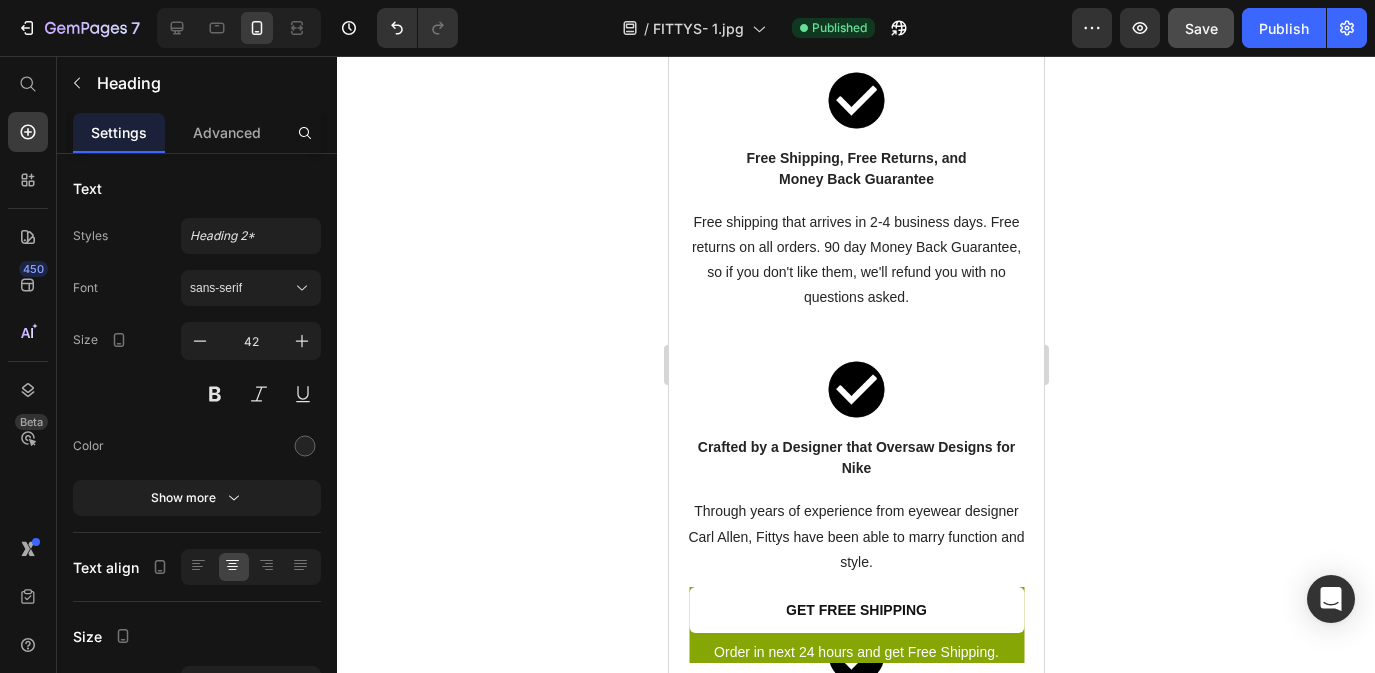 scroll, scrollTop: 3747, scrollLeft: 0, axis: vertical 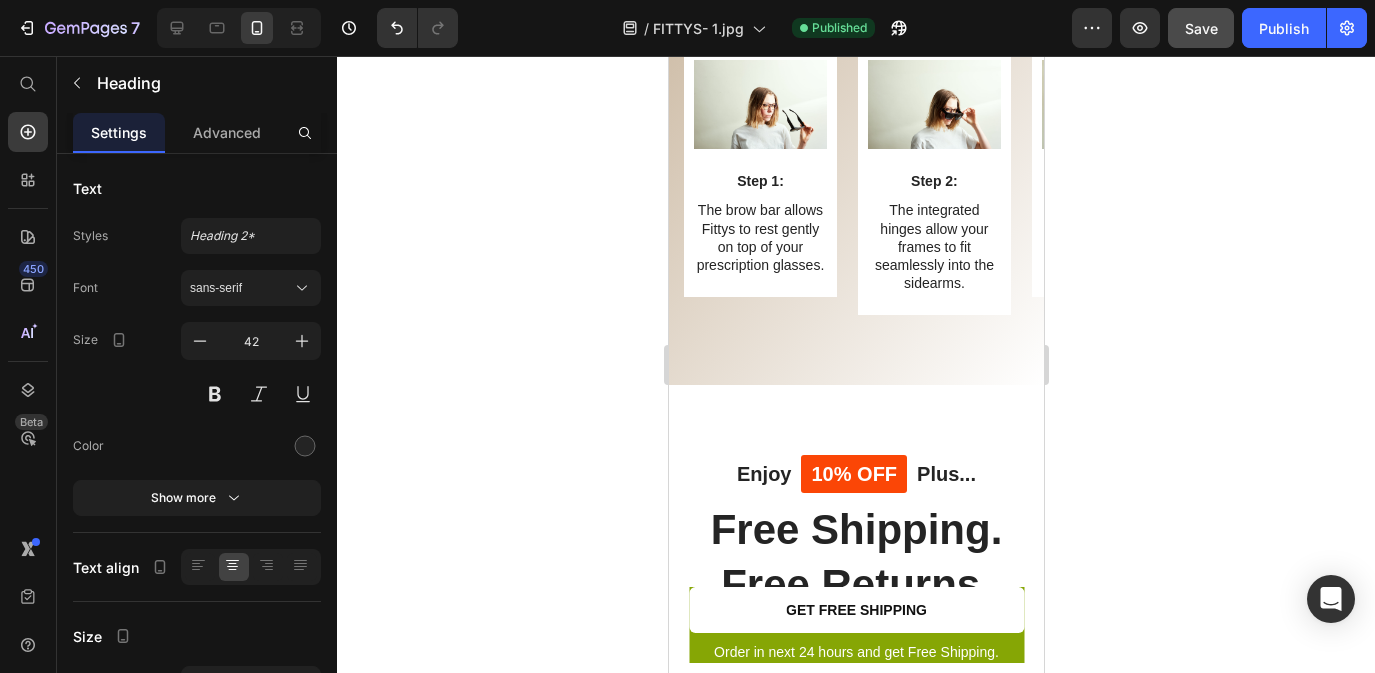 type on "16" 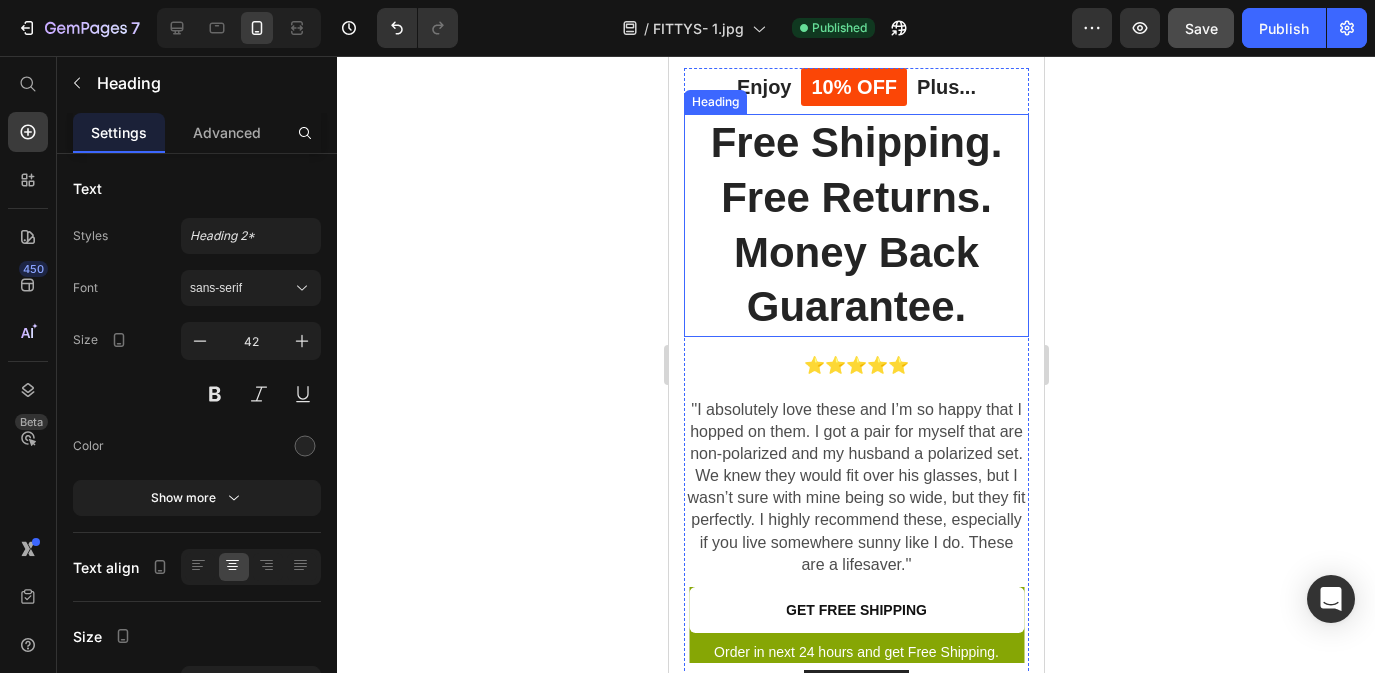 click on "Free Shipping. Free Returns. Money Back Guarantee." at bounding box center [855, 225] 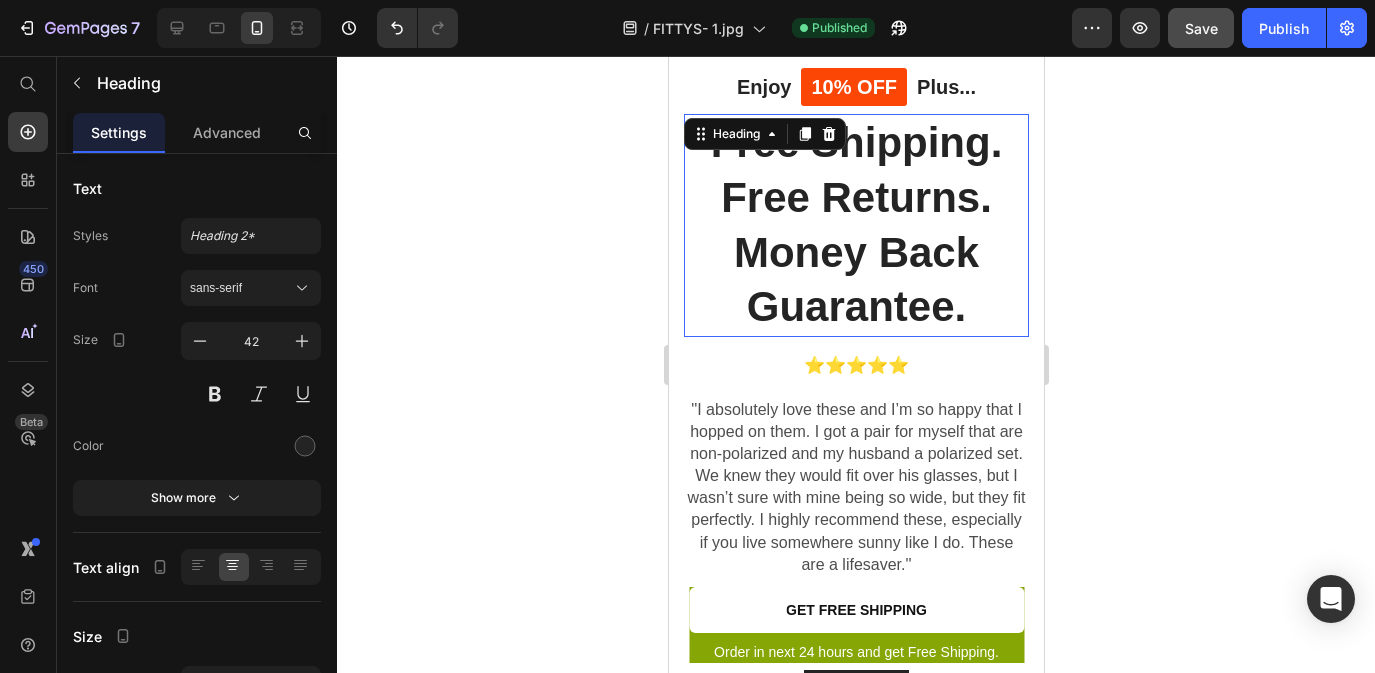 click on "Free Shipping. Free Returns. Money Back Guarantee." at bounding box center [855, 225] 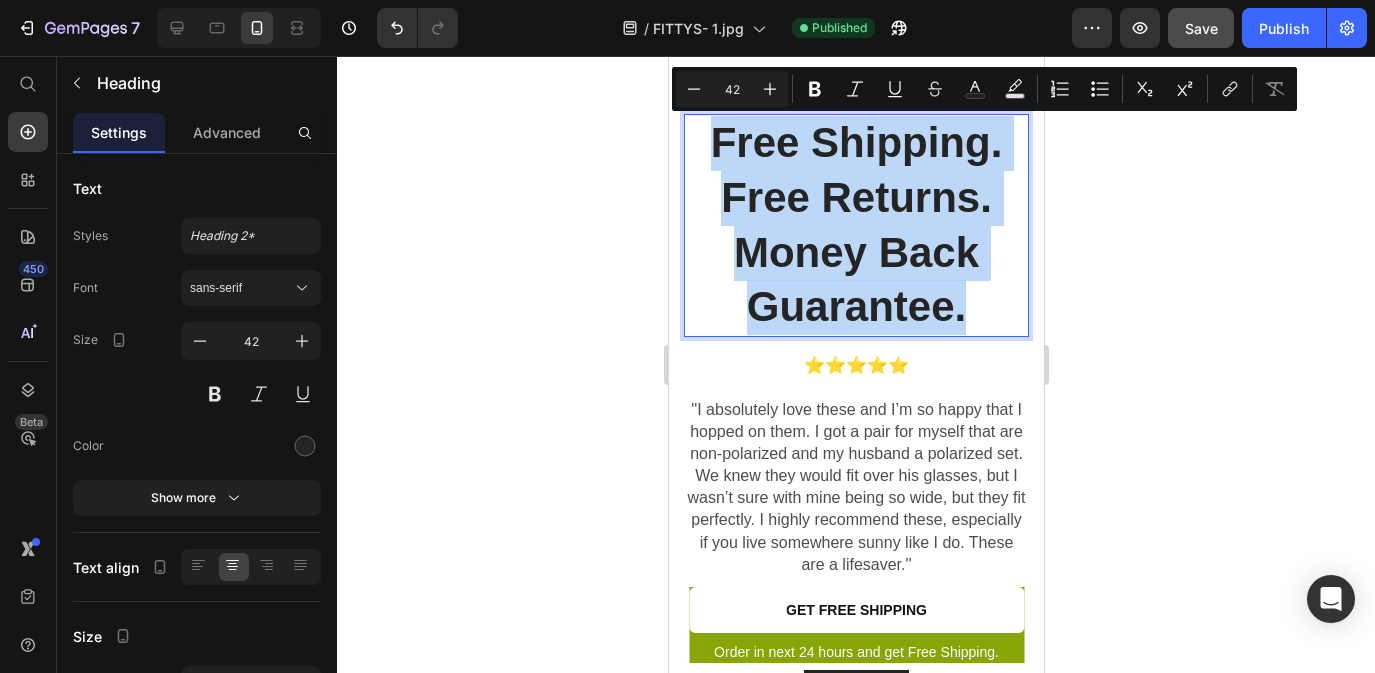 copy on "Free Shipping. Free Returns. Money Back Guarantee." 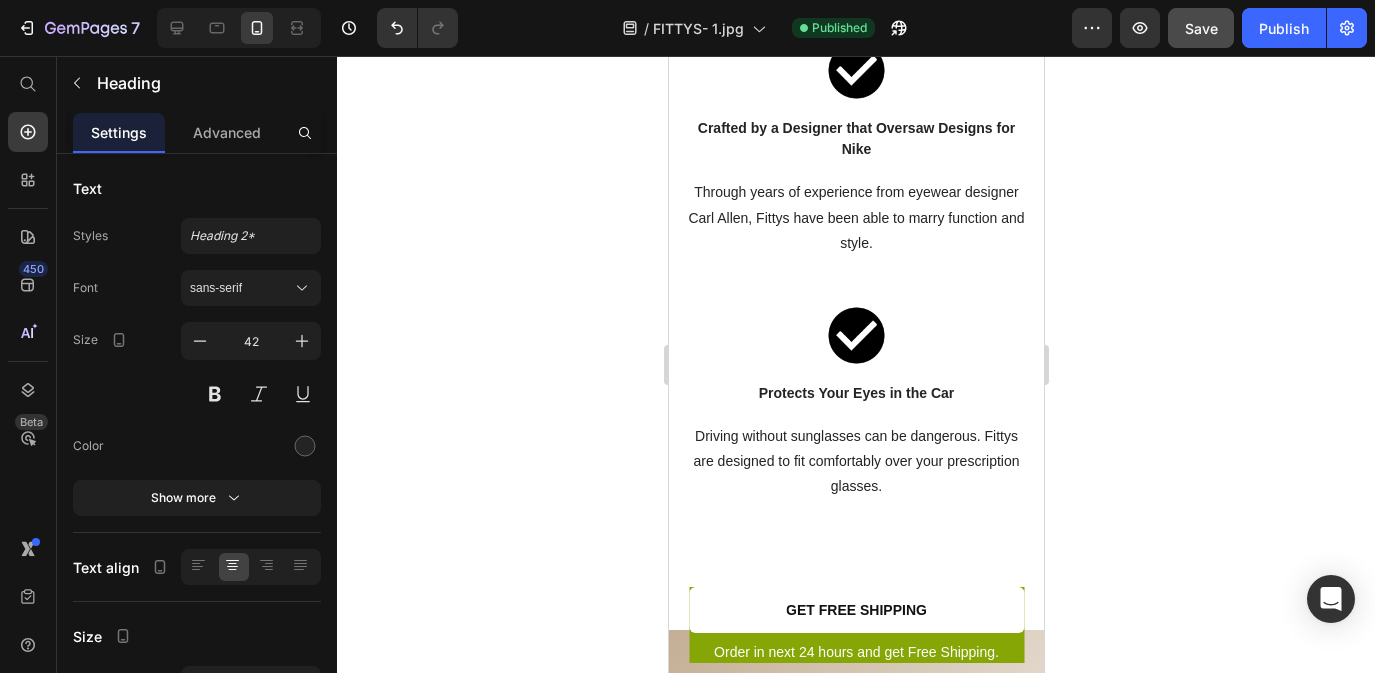 type on "16" 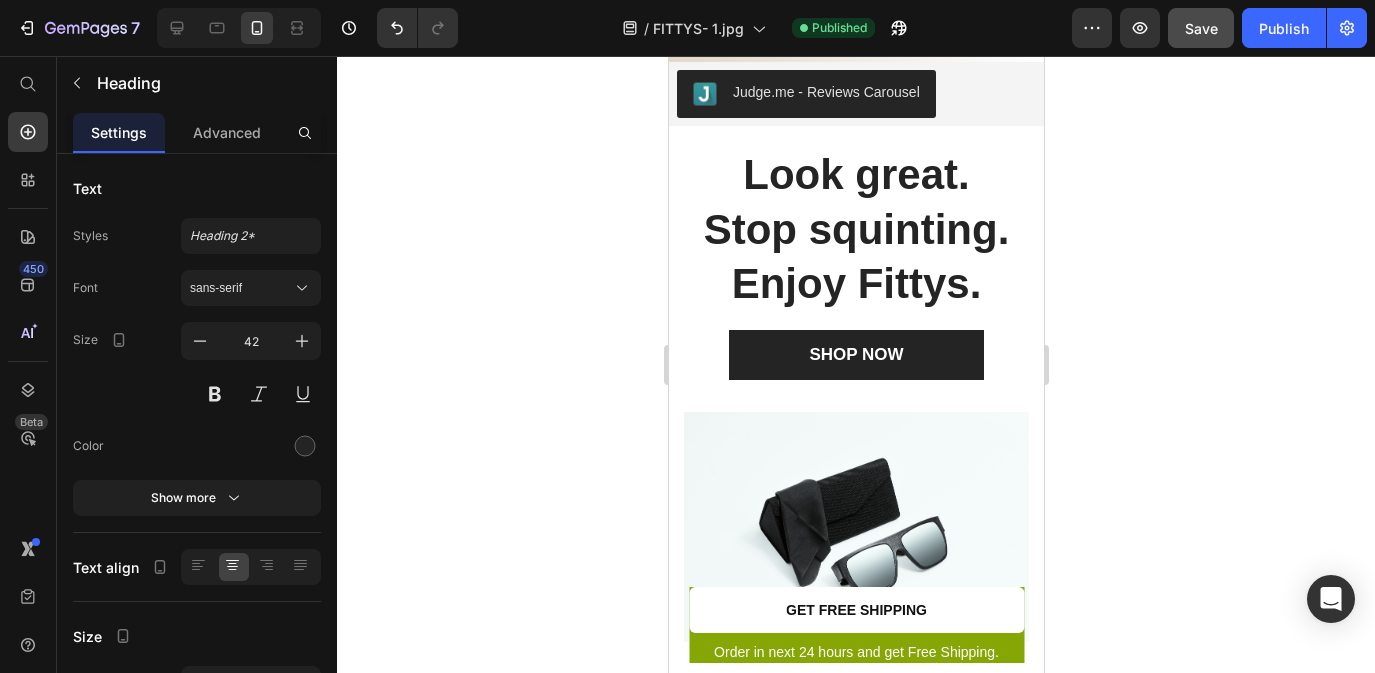 scroll, scrollTop: 2910, scrollLeft: 0, axis: vertical 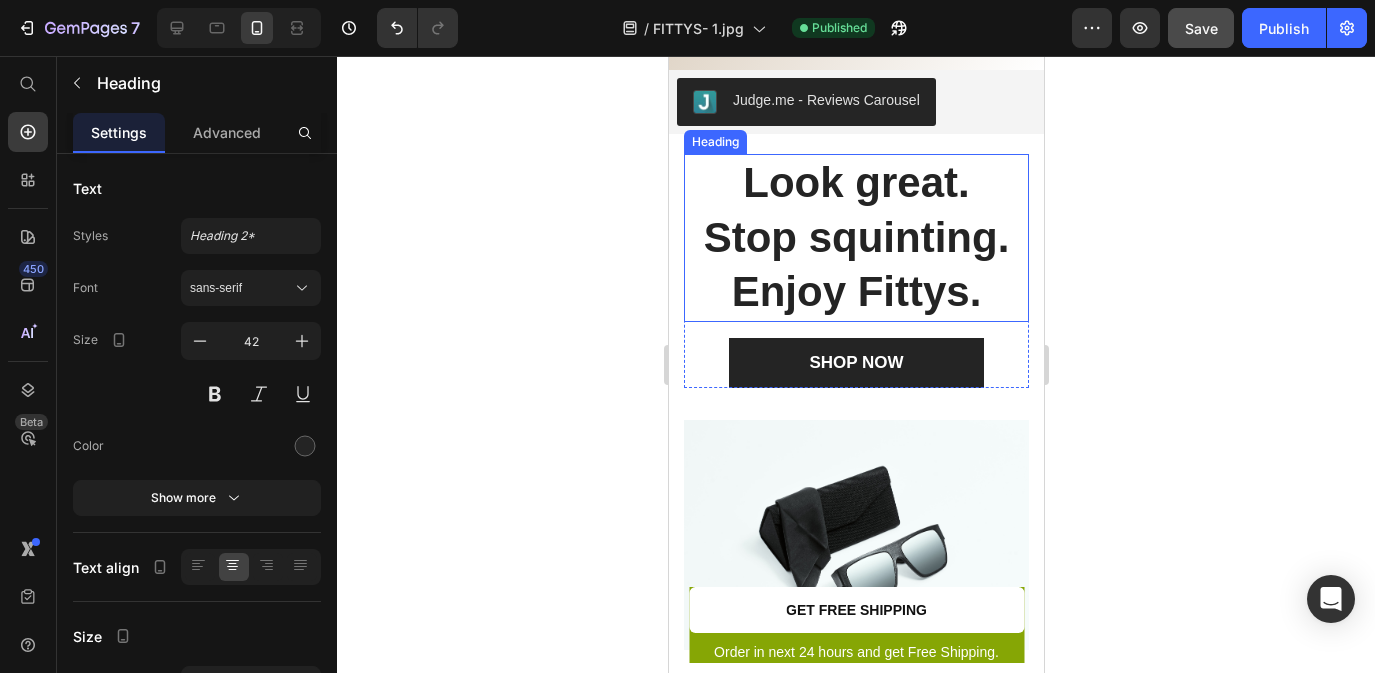click on "Look great. Stop squinting. Enjoy Fittys." at bounding box center [855, 238] 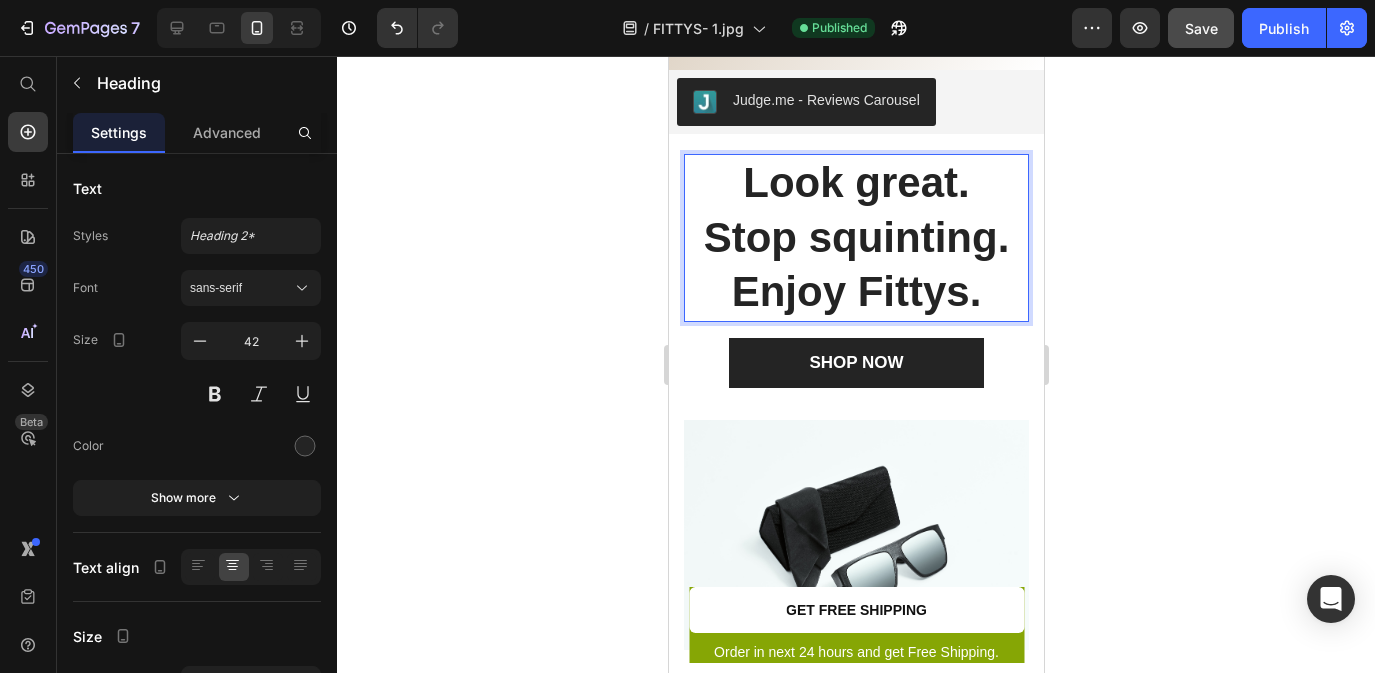click on "Look great. Stop squinting. Enjoy Fittys." at bounding box center (855, 238) 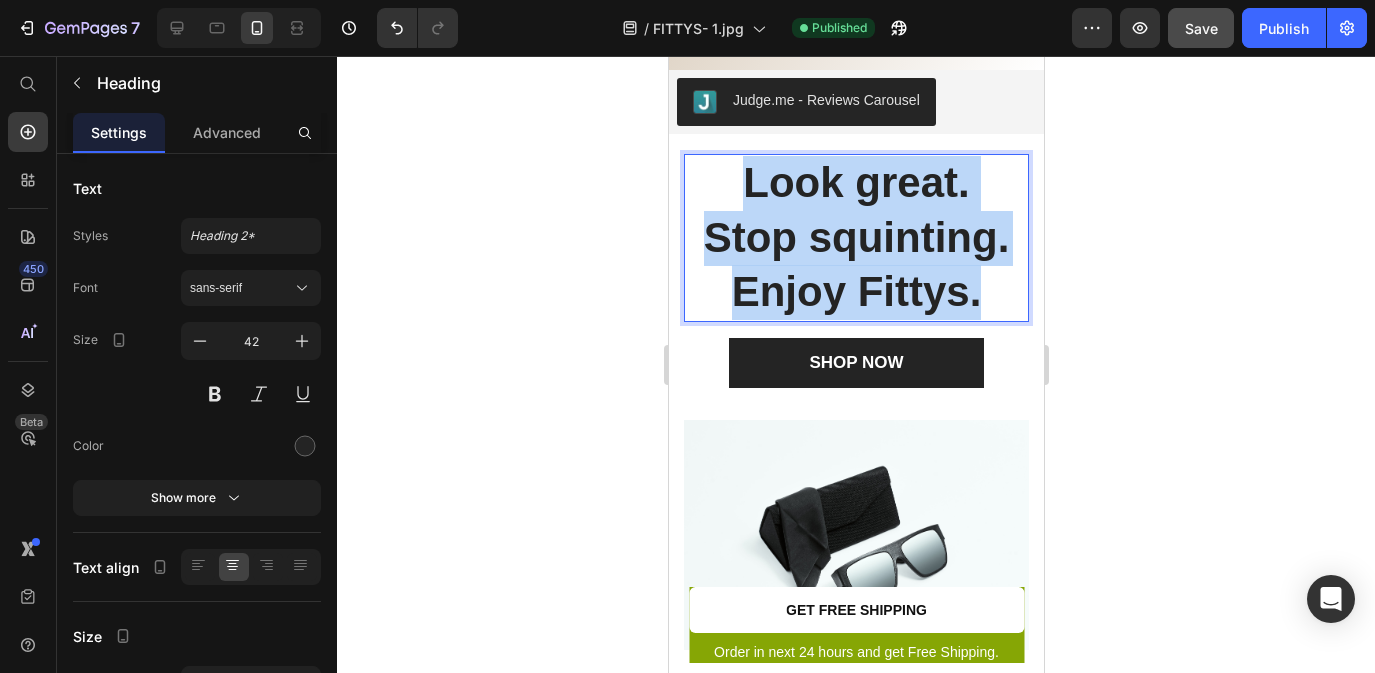 click on "Look great. Stop squinting. Enjoy Fittys." at bounding box center (855, 238) 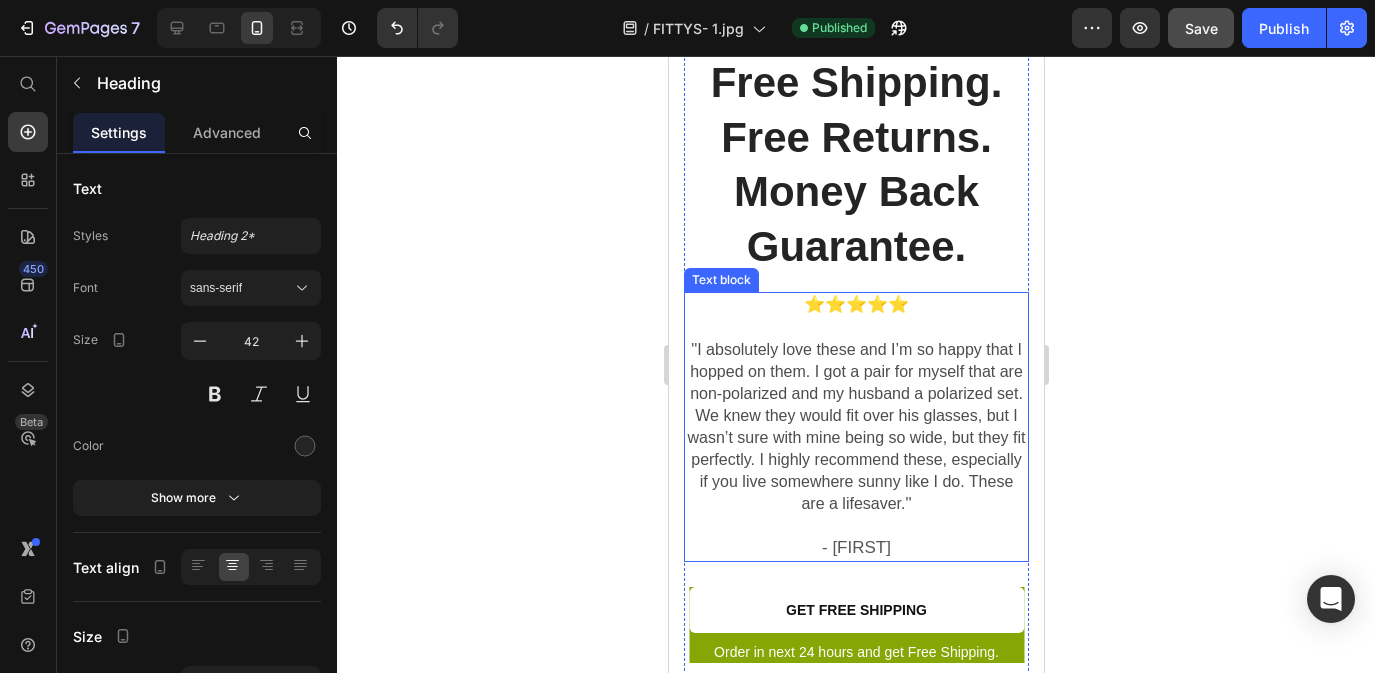 scroll, scrollTop: 5344, scrollLeft: 0, axis: vertical 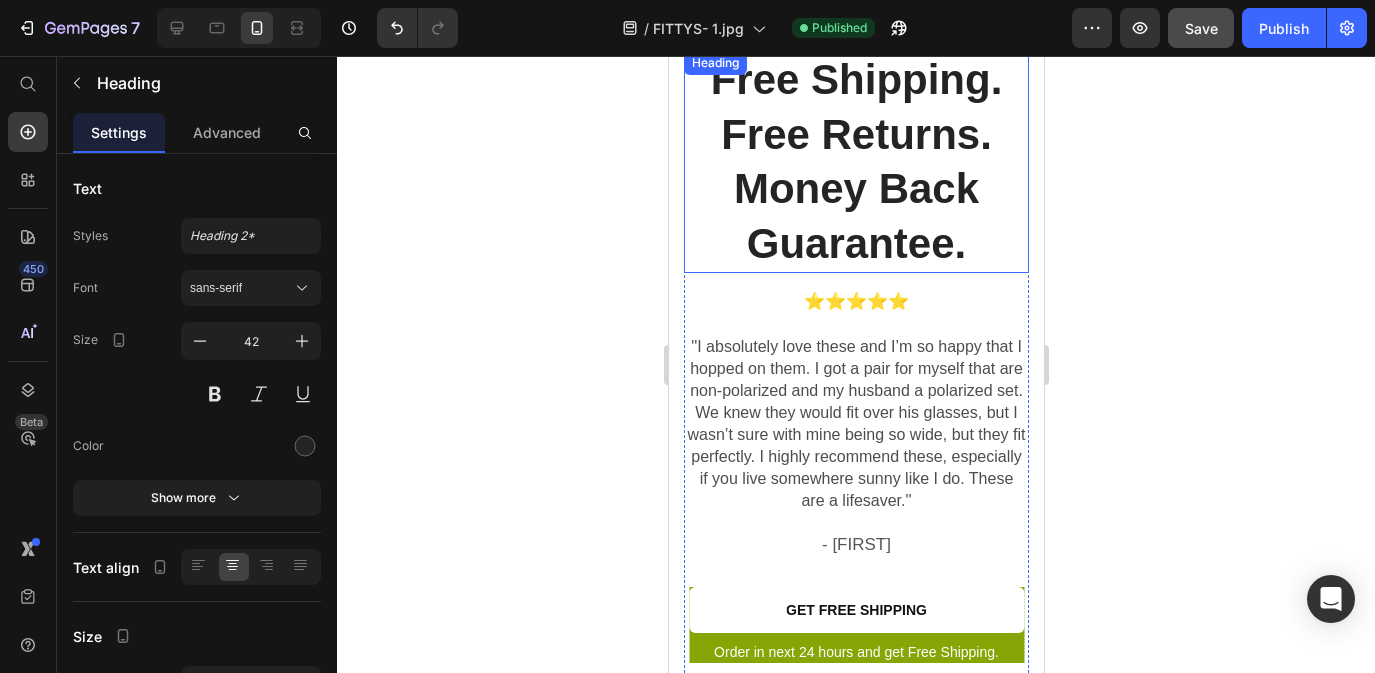 click on "Free Shipping. Free Returns. Money Back Guarantee." at bounding box center [855, 162] 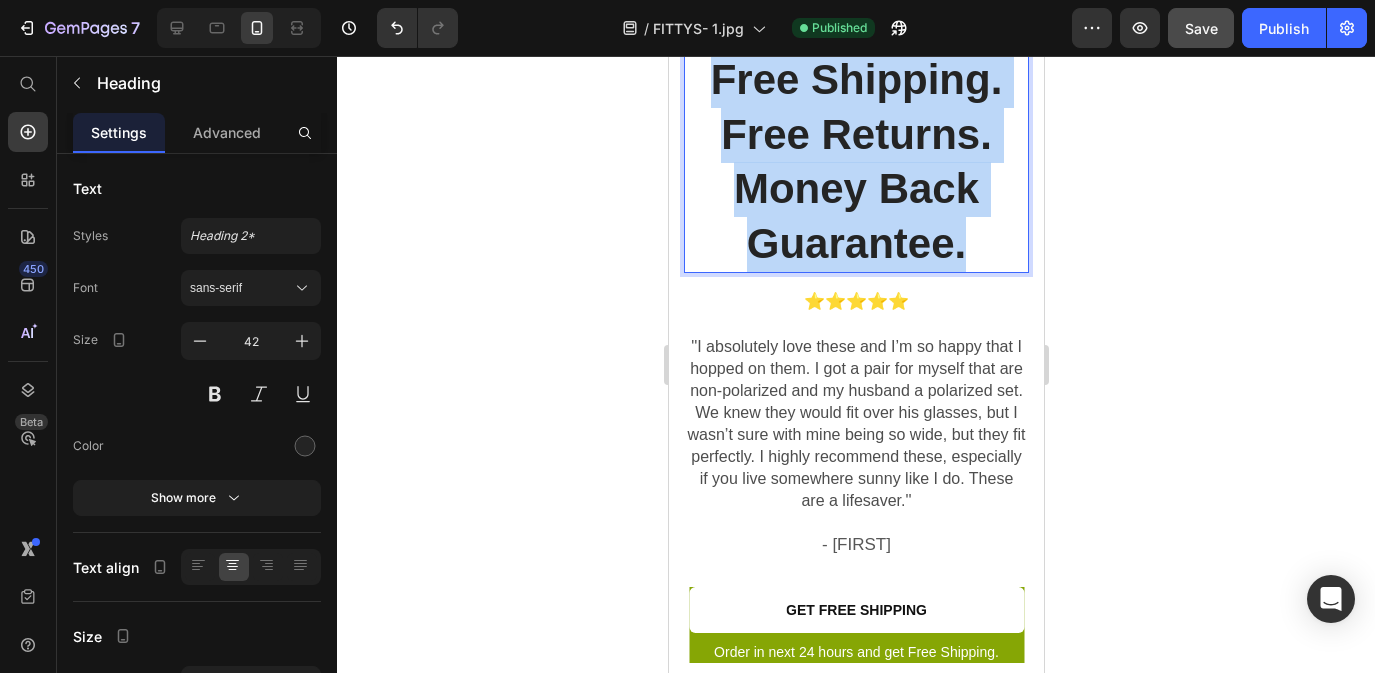 click on "Free Shipping. Free Returns. Money Back Guarantee." at bounding box center [855, 162] 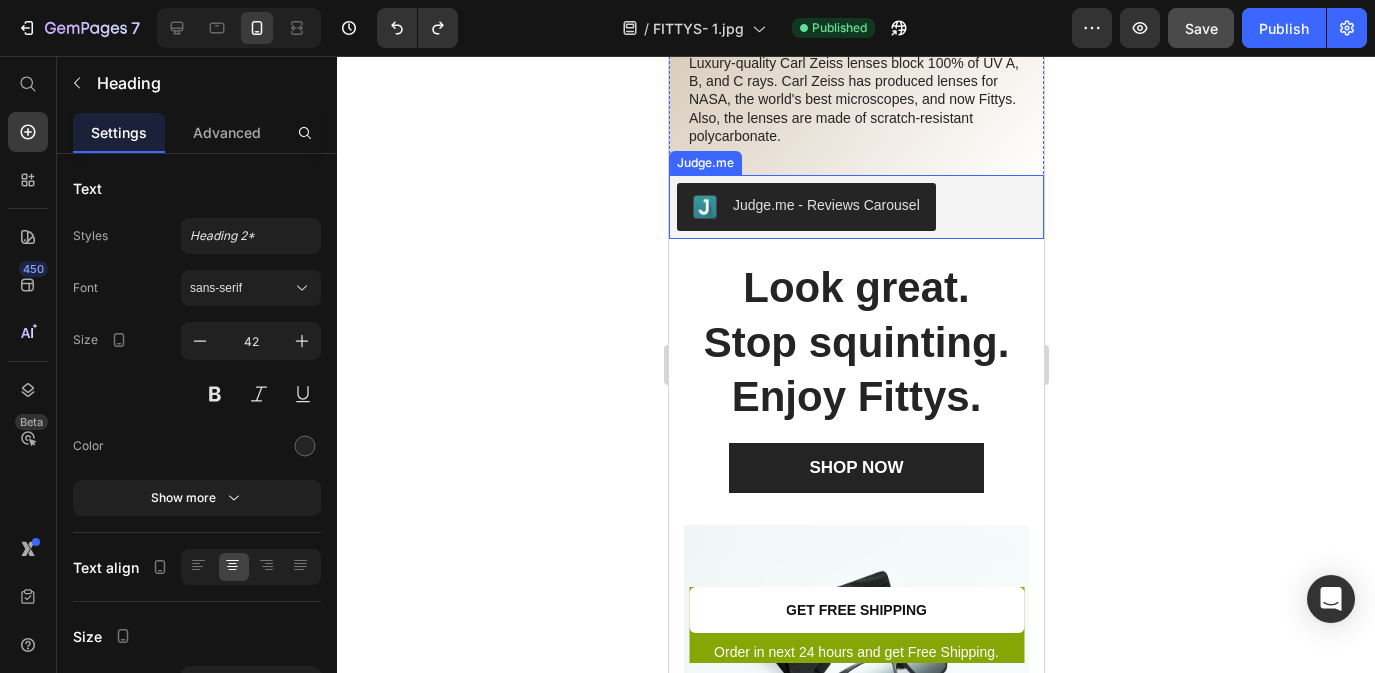 scroll, scrollTop: 2840, scrollLeft: 0, axis: vertical 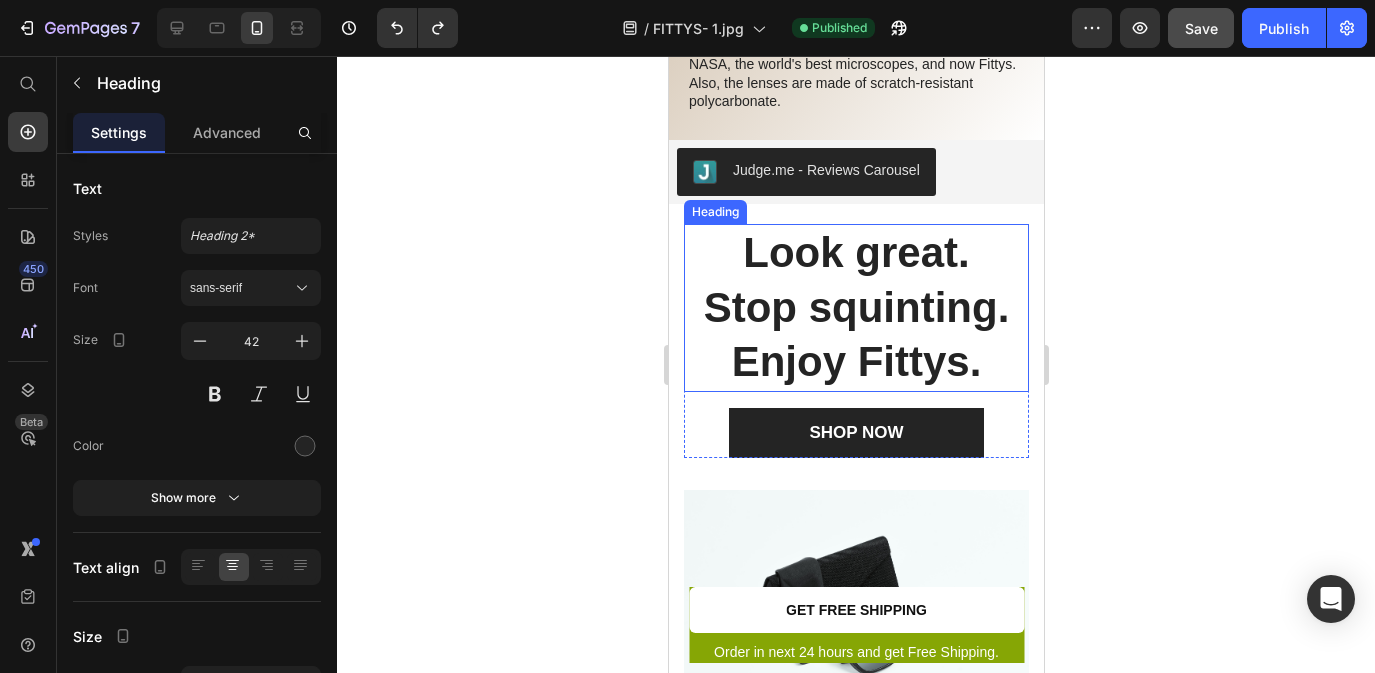 click on "Look great. Stop squinting. Enjoy Fittys." at bounding box center (855, 308) 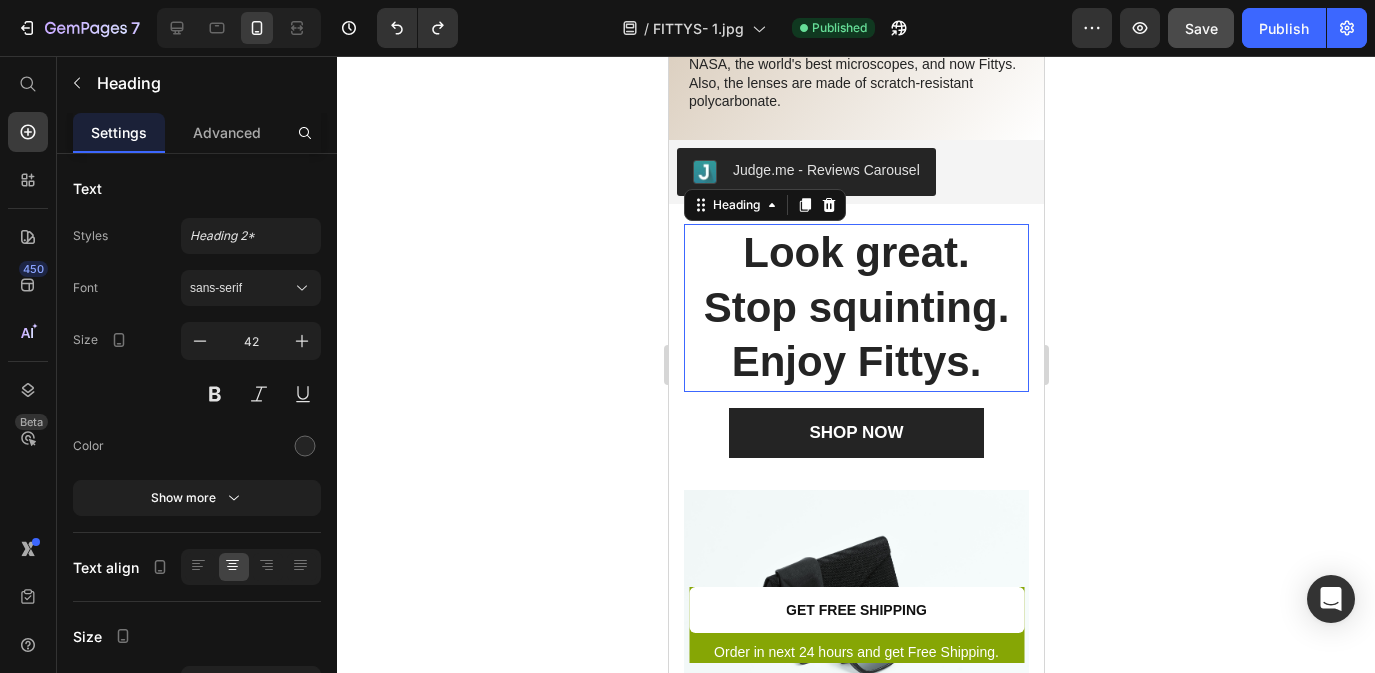 click on "Look great. Stop squinting. Enjoy Fittys." at bounding box center (855, 308) 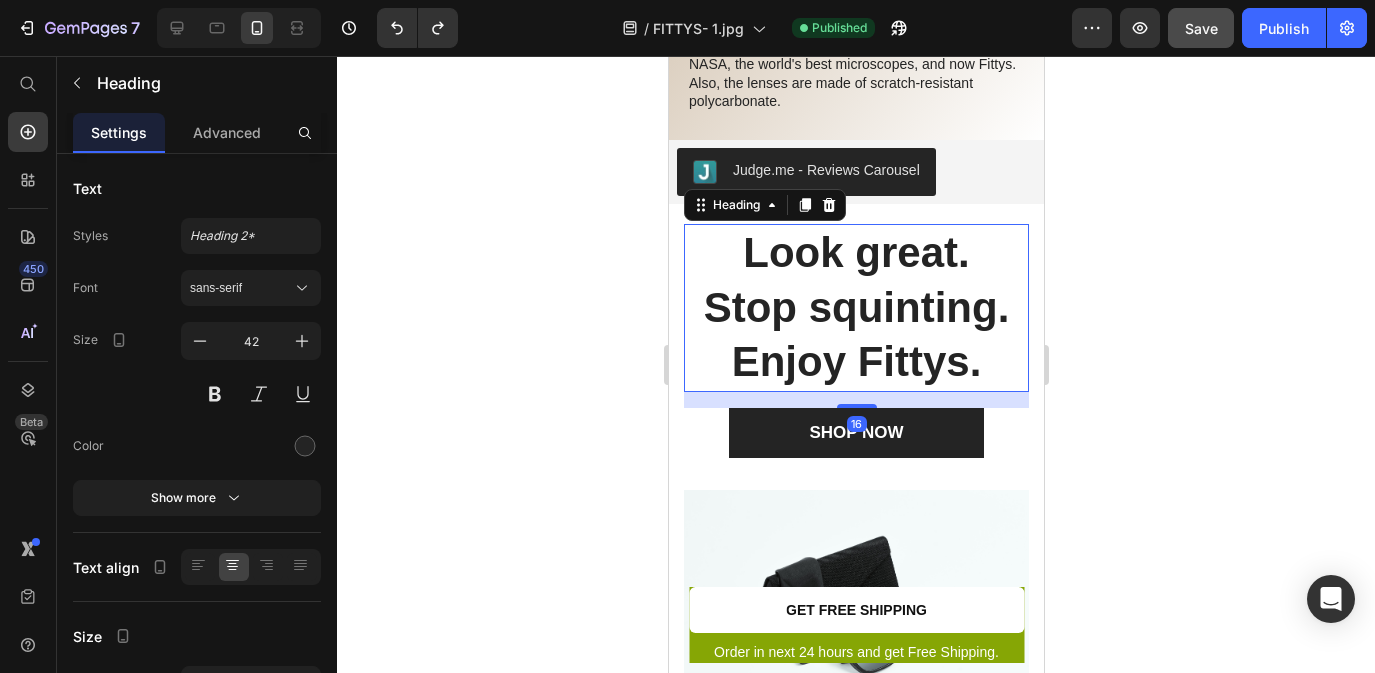 click on "Look great. Stop squinting. Enjoy Fittys." at bounding box center [855, 308] 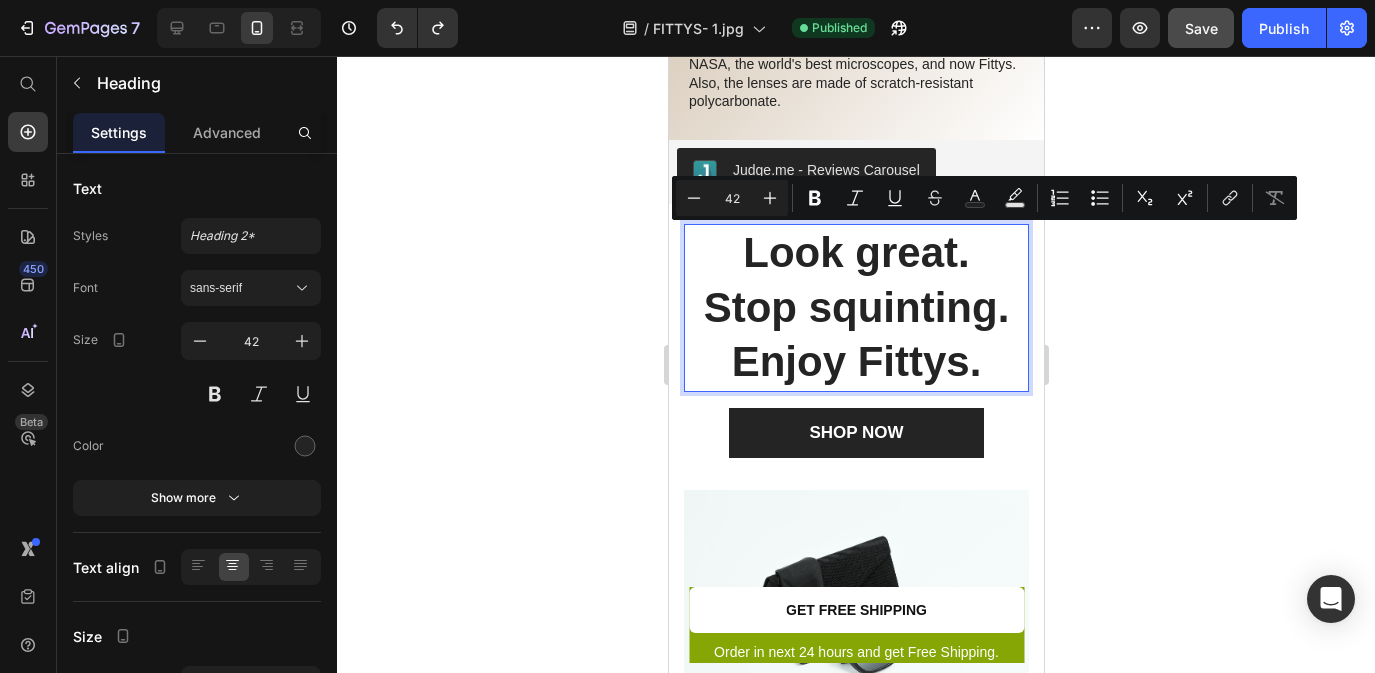 click on "Look great. Stop squinting. Enjoy Fittys." at bounding box center [855, 308] 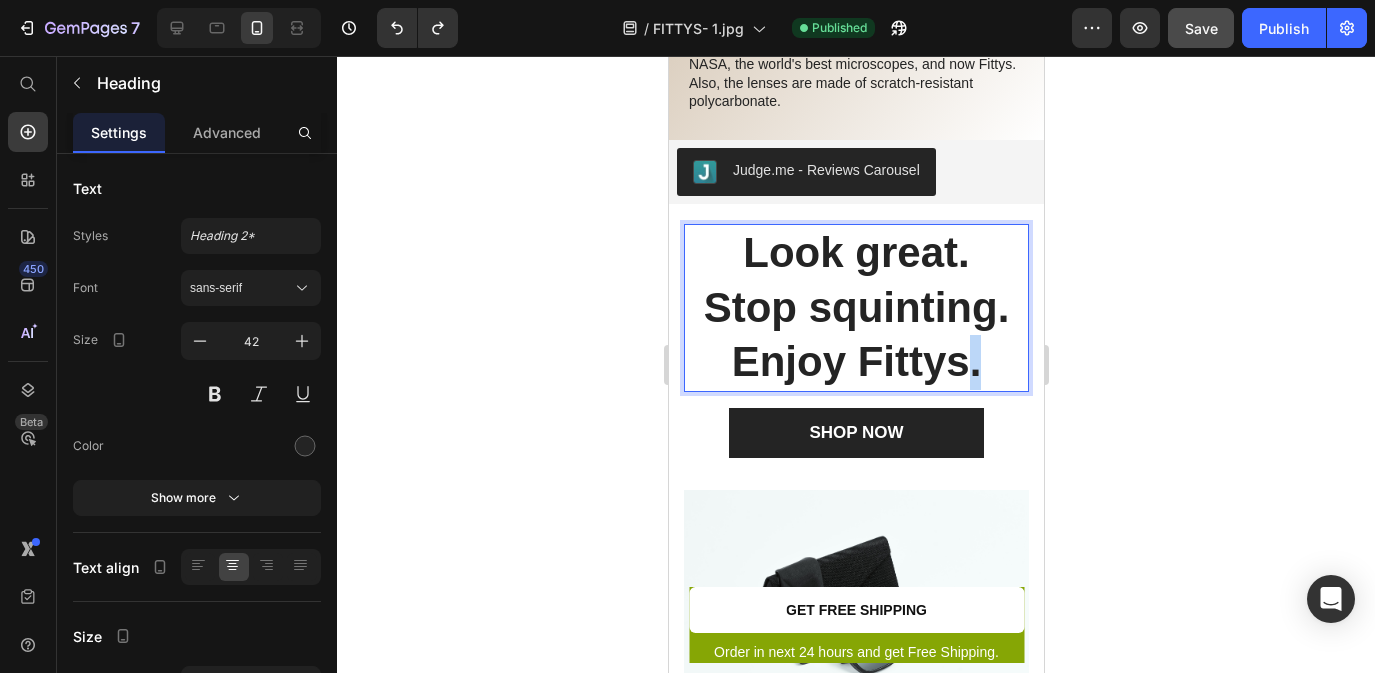 click on "Look great. Stop squinting. Enjoy Fittys." at bounding box center (855, 308) 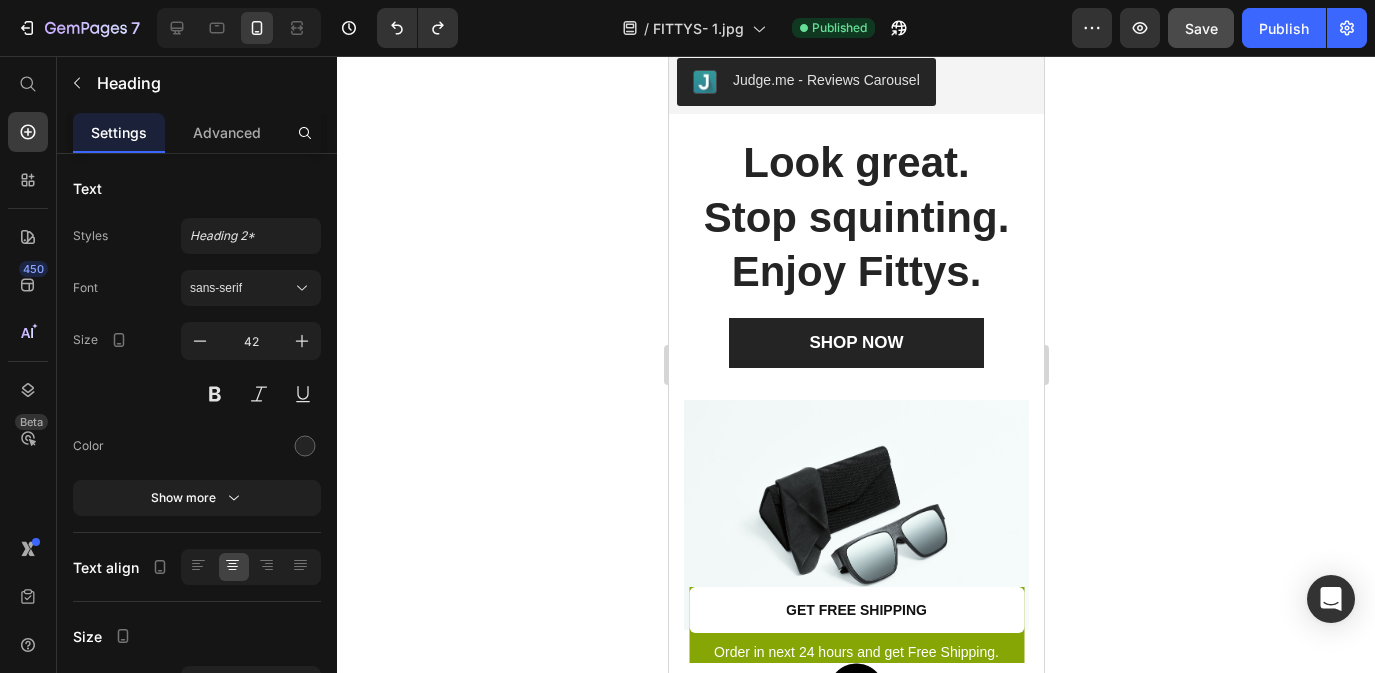 scroll, scrollTop: 2887, scrollLeft: 0, axis: vertical 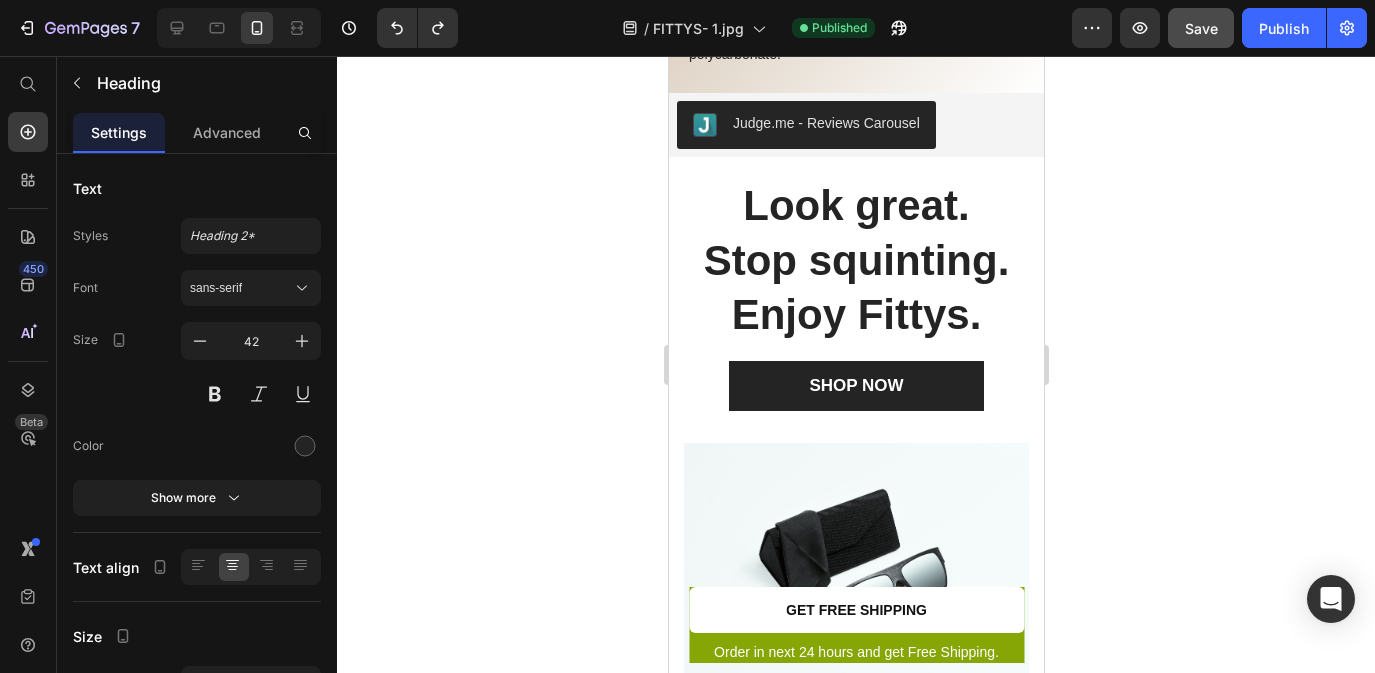 click on "Look great. Stop squinting. Enjoy Fittys." at bounding box center (855, 261) 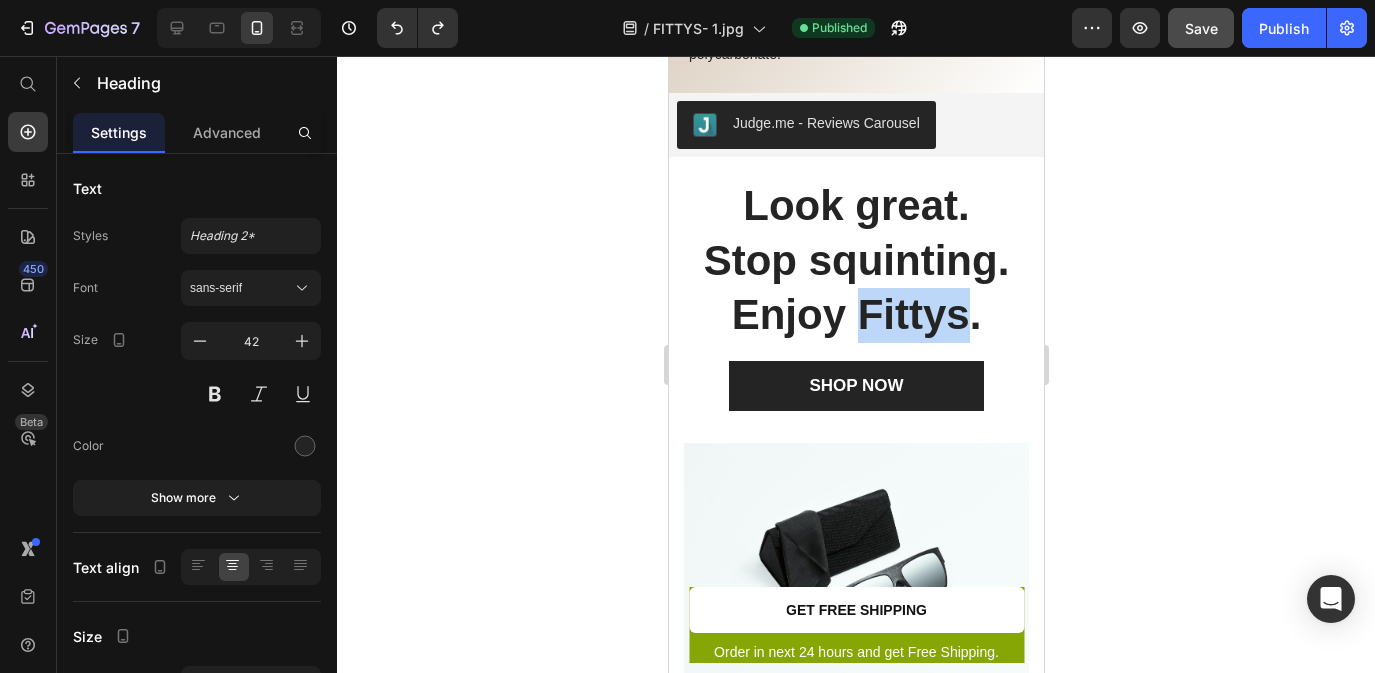 click on "Look great. Stop squinting. Enjoy Fittys." at bounding box center [855, 261] 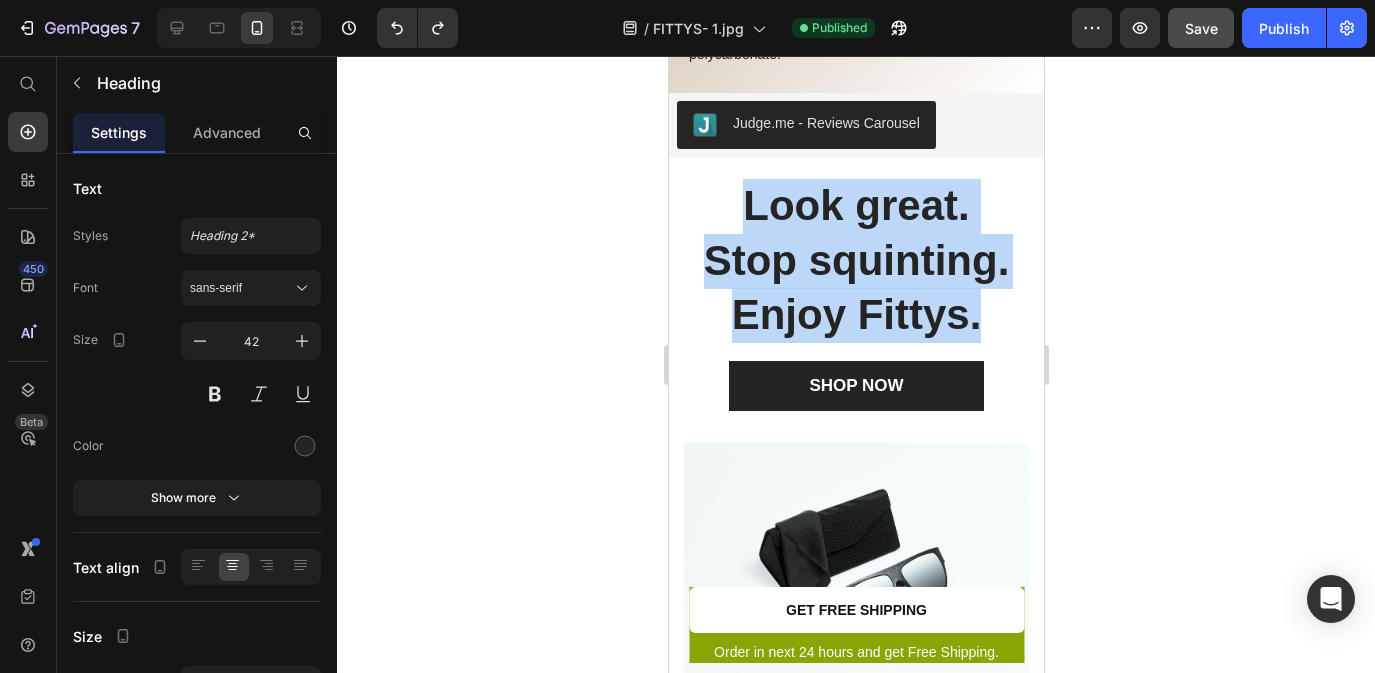 click on "Look great. Stop squinting. Enjoy Fittys." at bounding box center (855, 261) 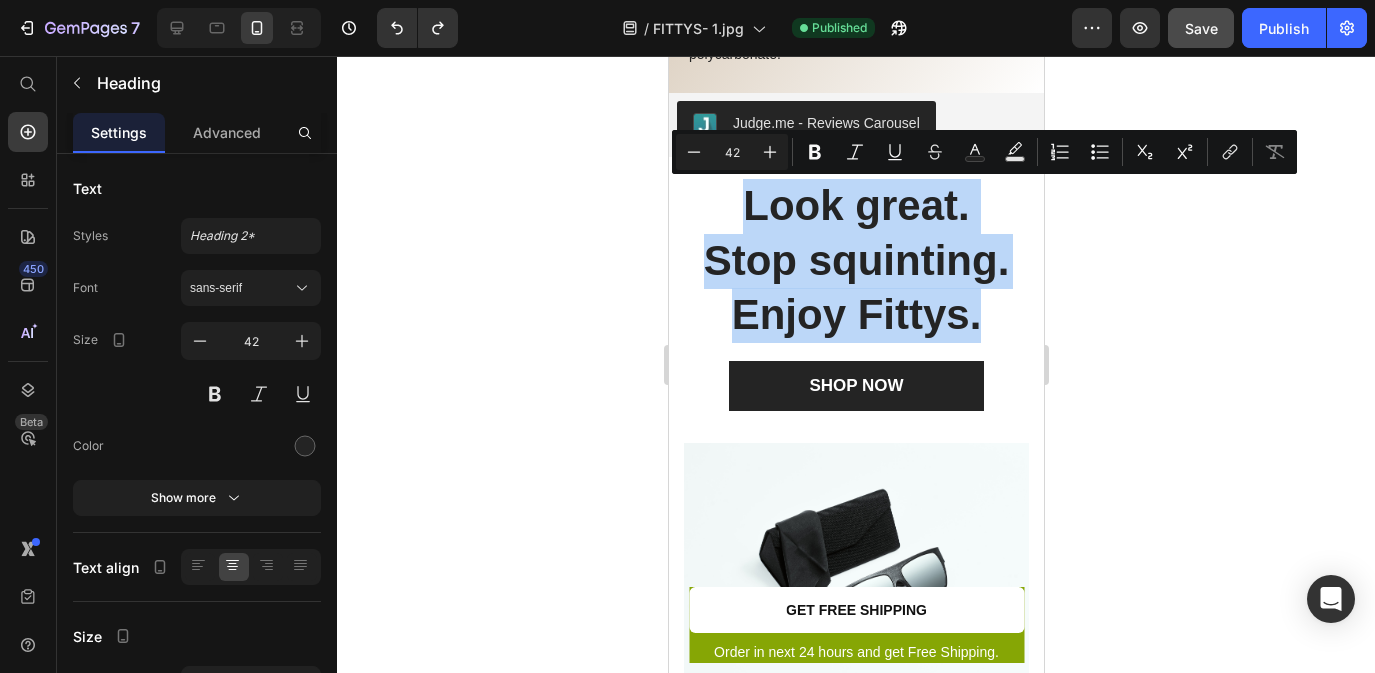 click on "Look great. Stop squinting. Enjoy Fittys." at bounding box center [855, 261] 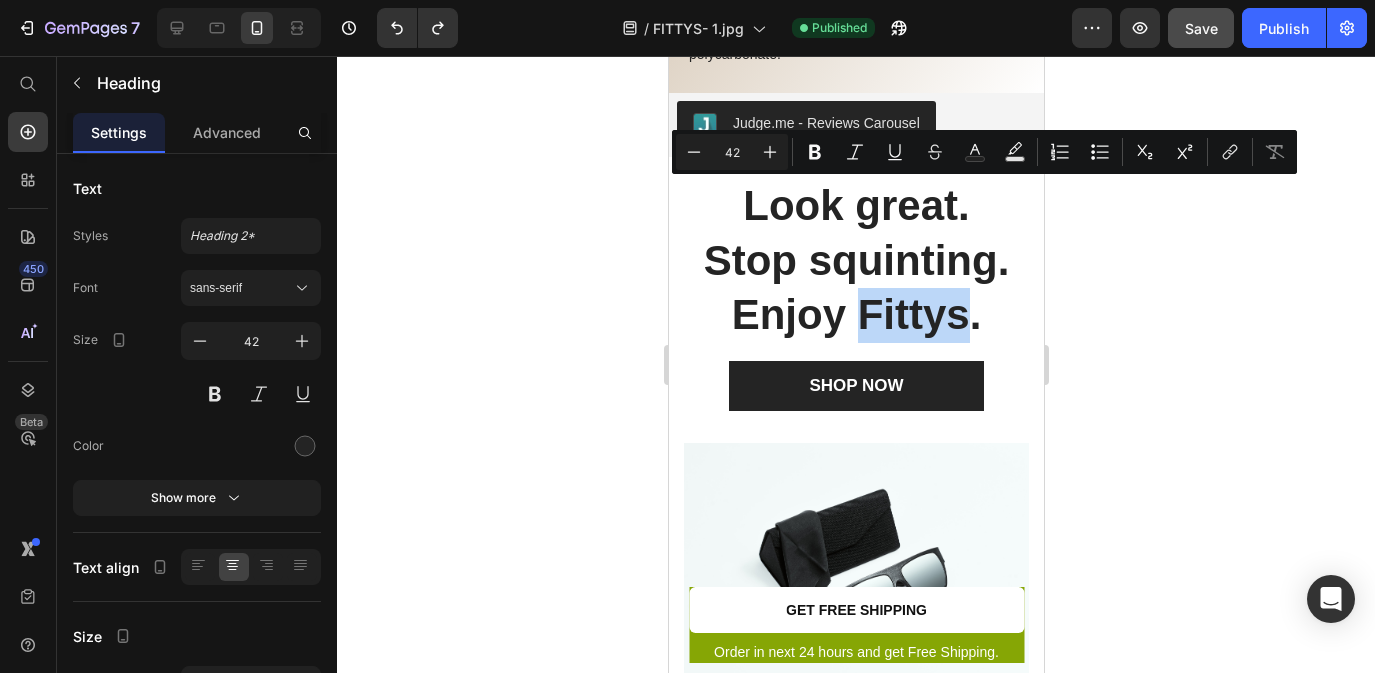 click on "Look great. Stop squinting. Enjoy Fittys." at bounding box center (855, 261) 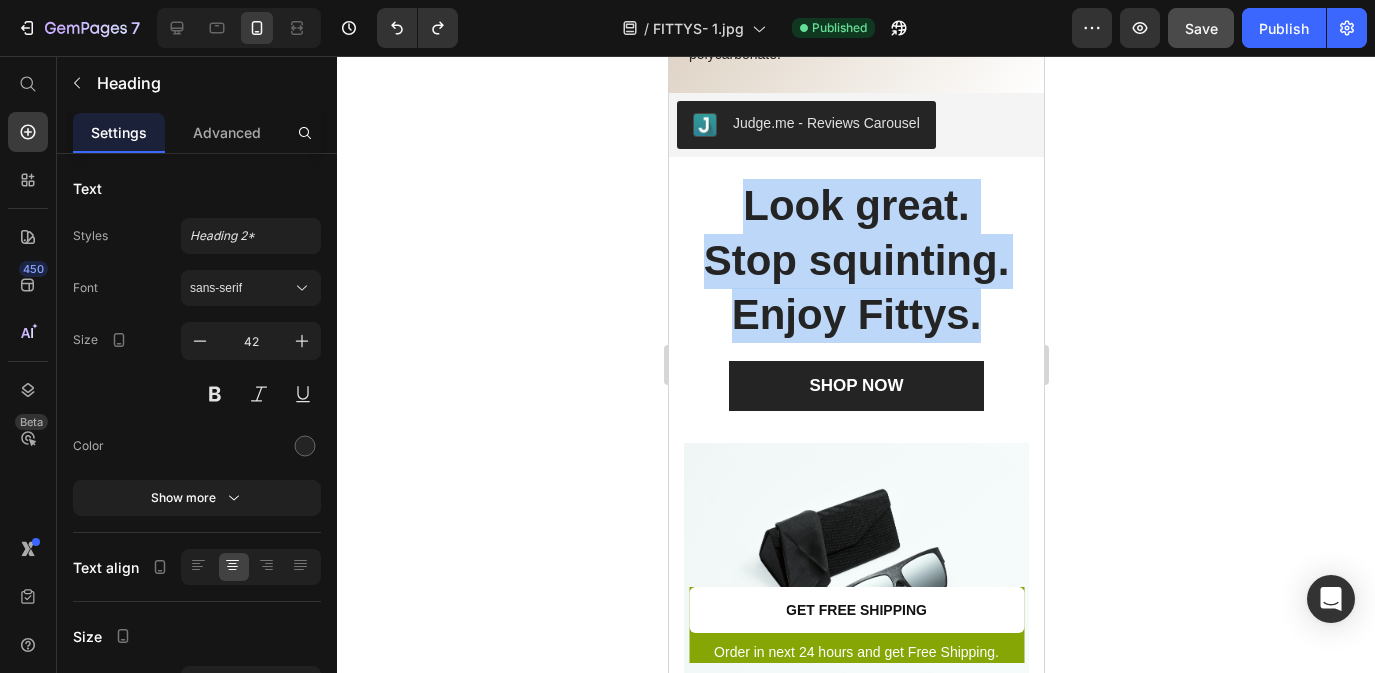click on "Look great. Stop squinting. Enjoy Fittys." at bounding box center (855, 261) 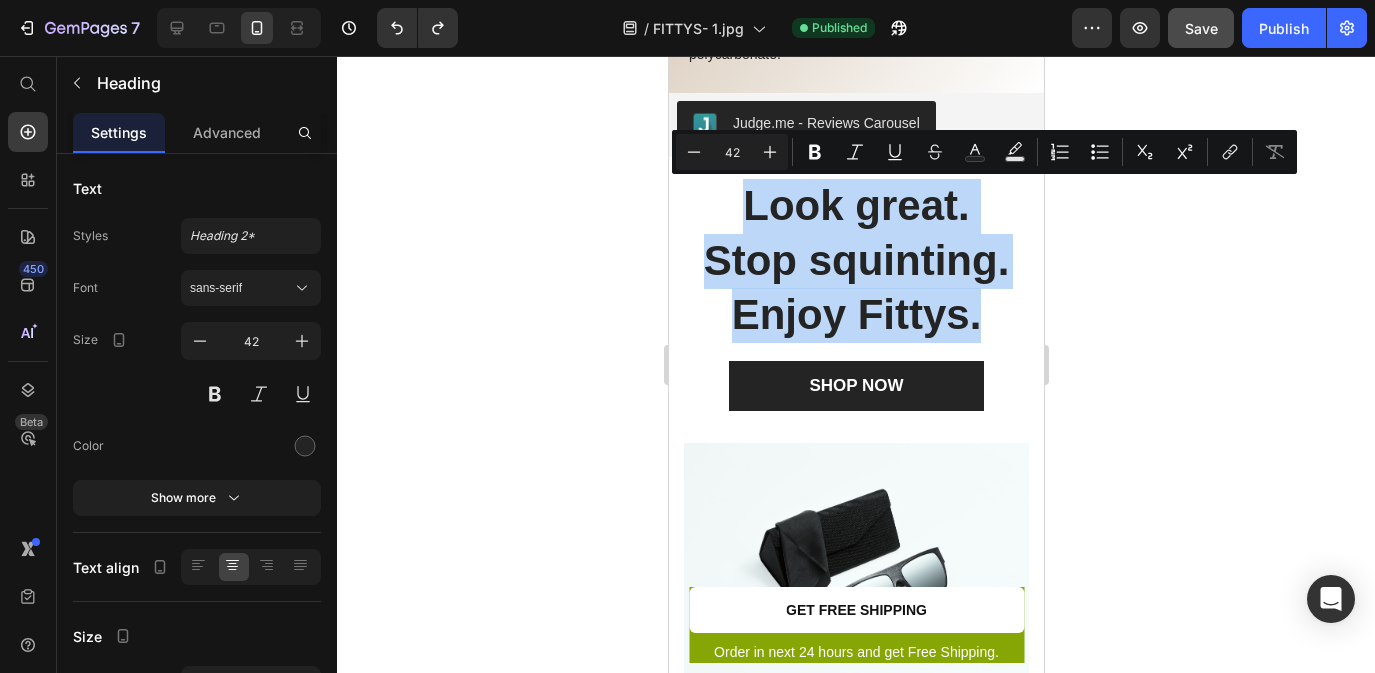 click on "Look great. Stop squinting. Enjoy Fittys." at bounding box center (855, 261) 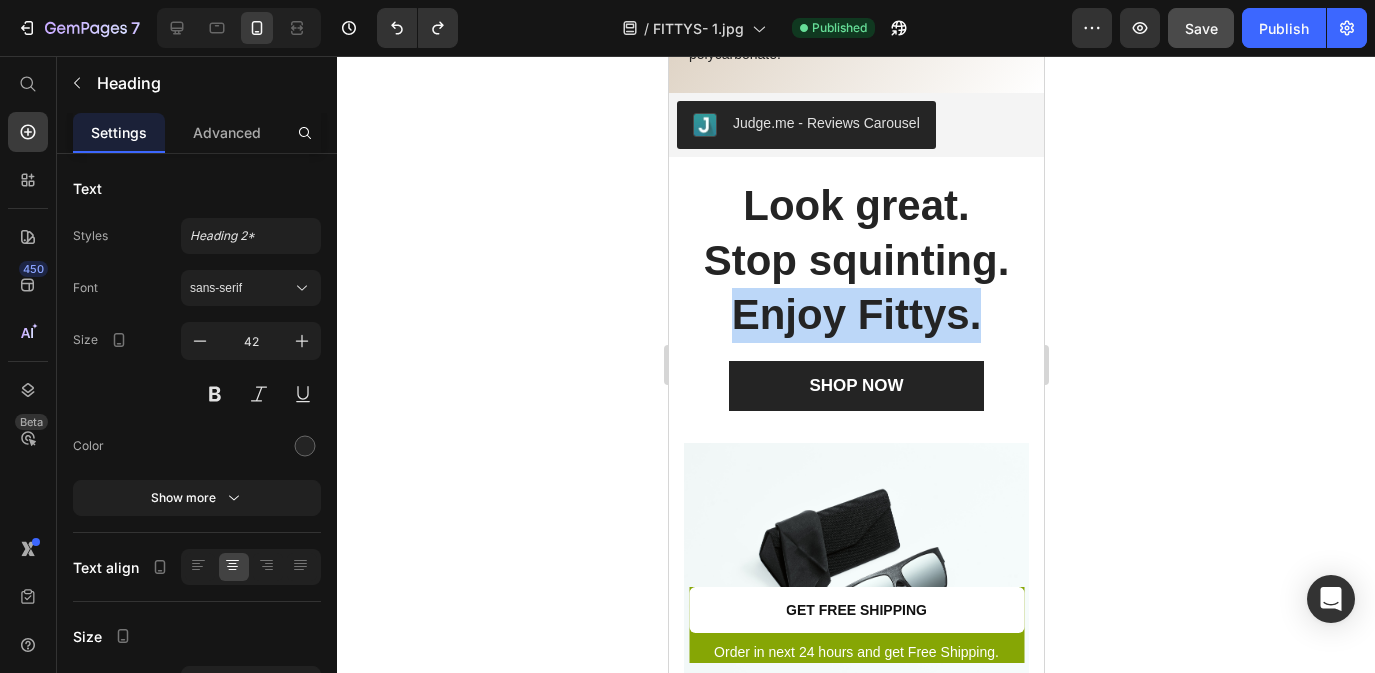 drag, startPoint x: 980, startPoint y: 321, endPoint x: 731, endPoint y: 316, distance: 249.0502 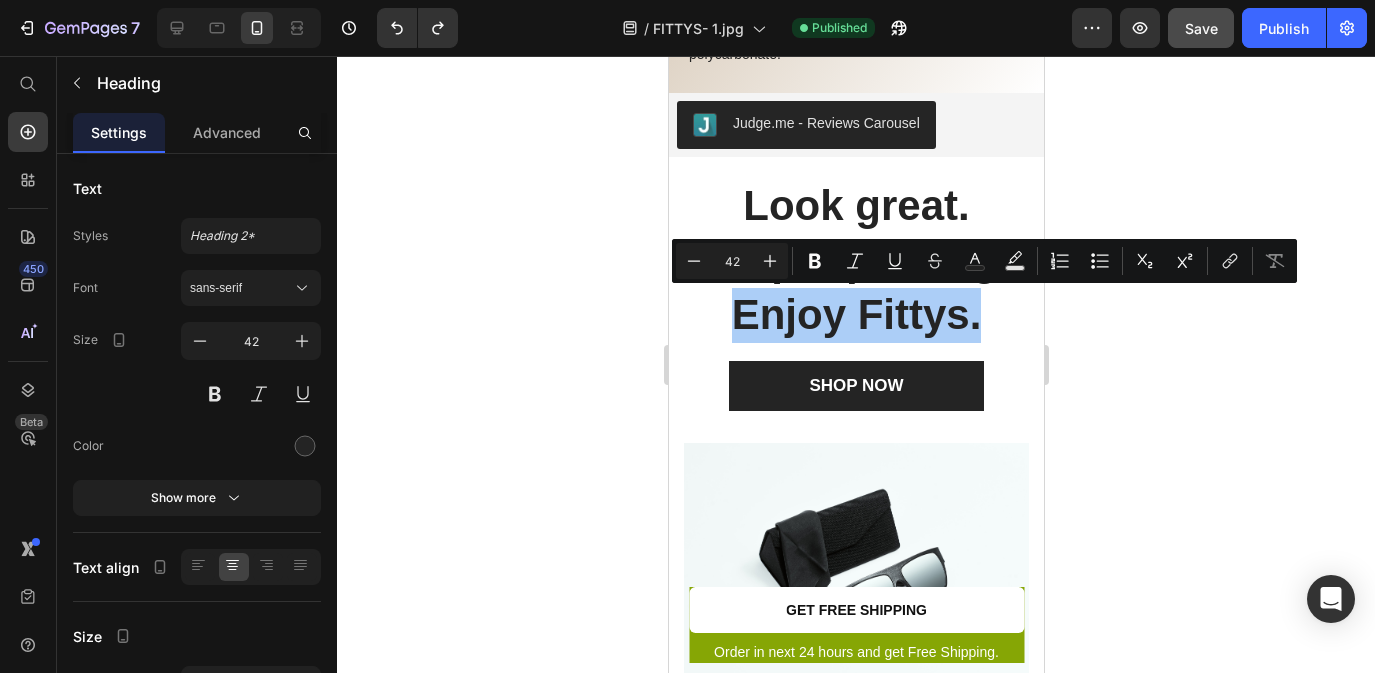 click 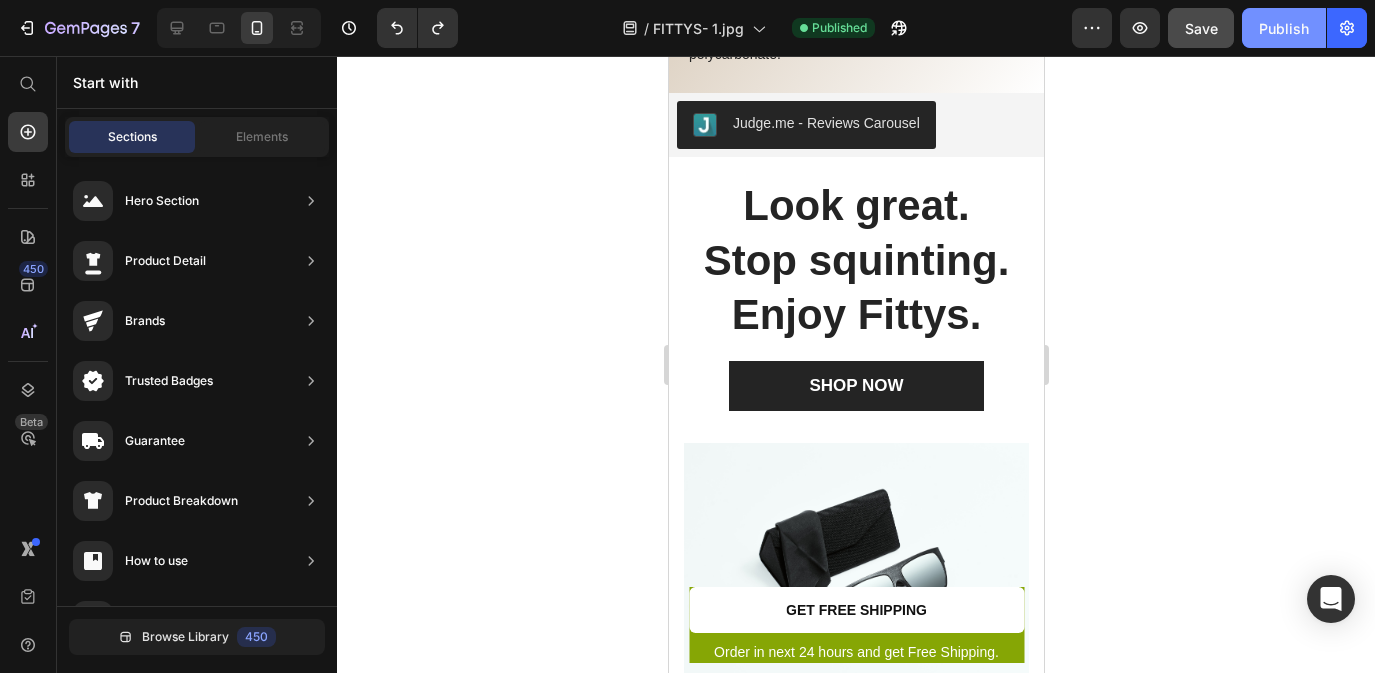 click on "Publish" 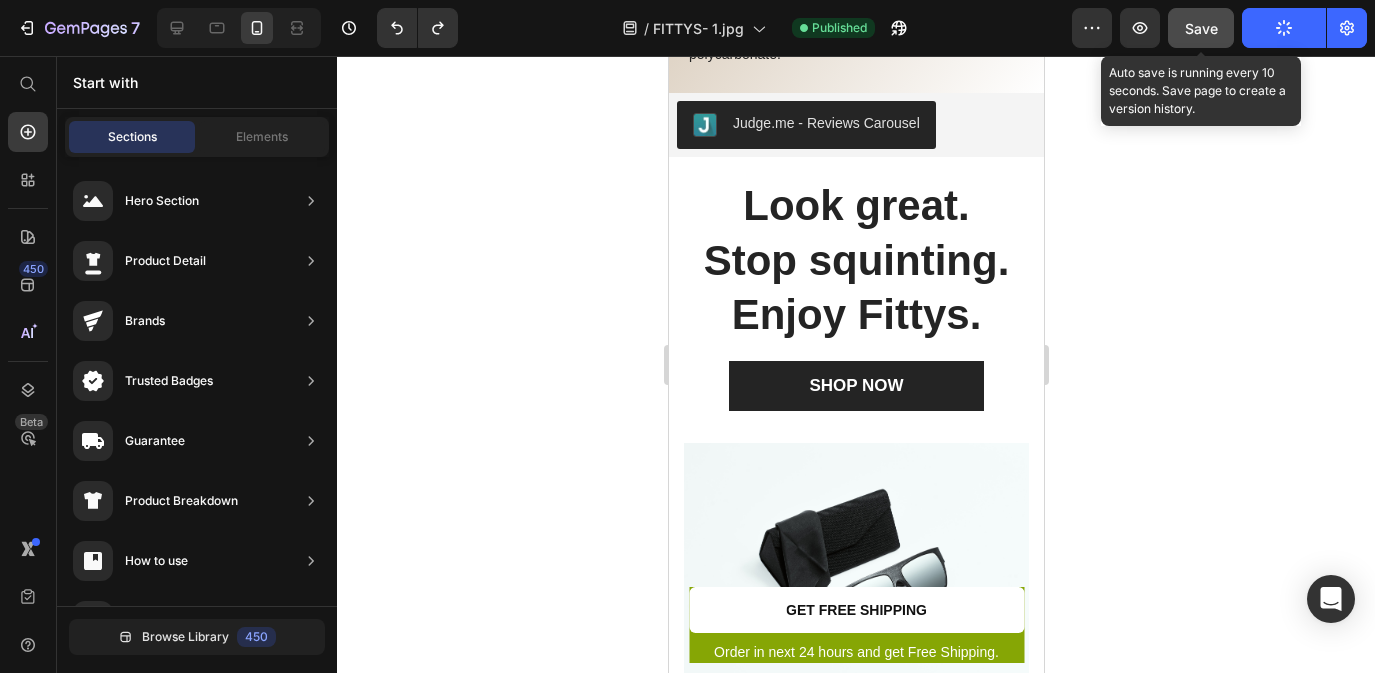 click on "Save" at bounding box center (1201, 28) 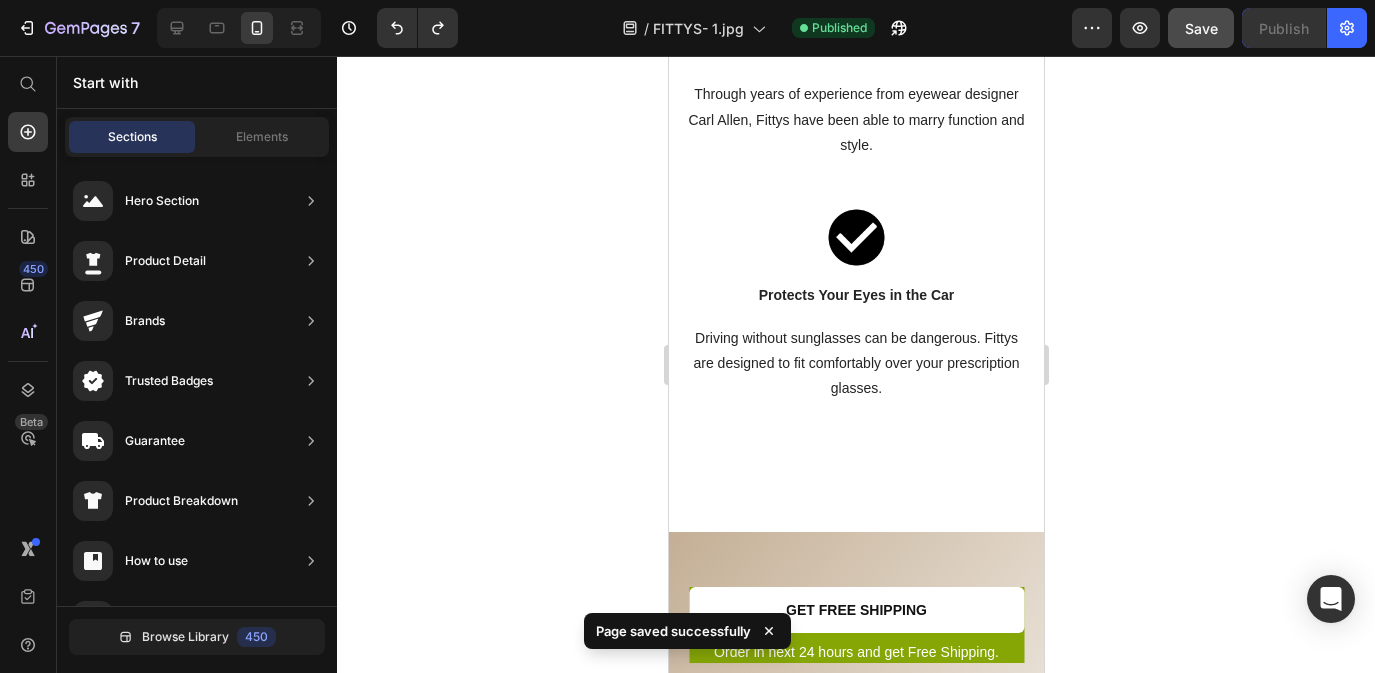 scroll, scrollTop: 4299, scrollLeft: 0, axis: vertical 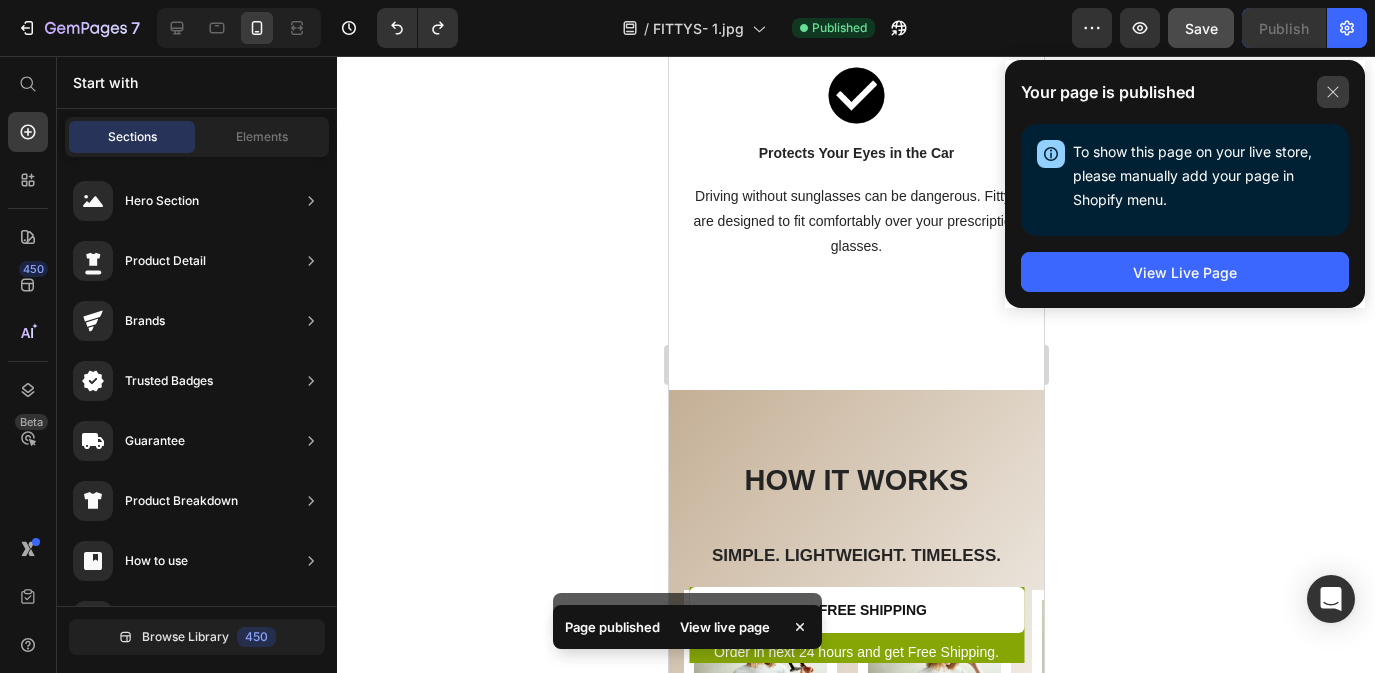 click 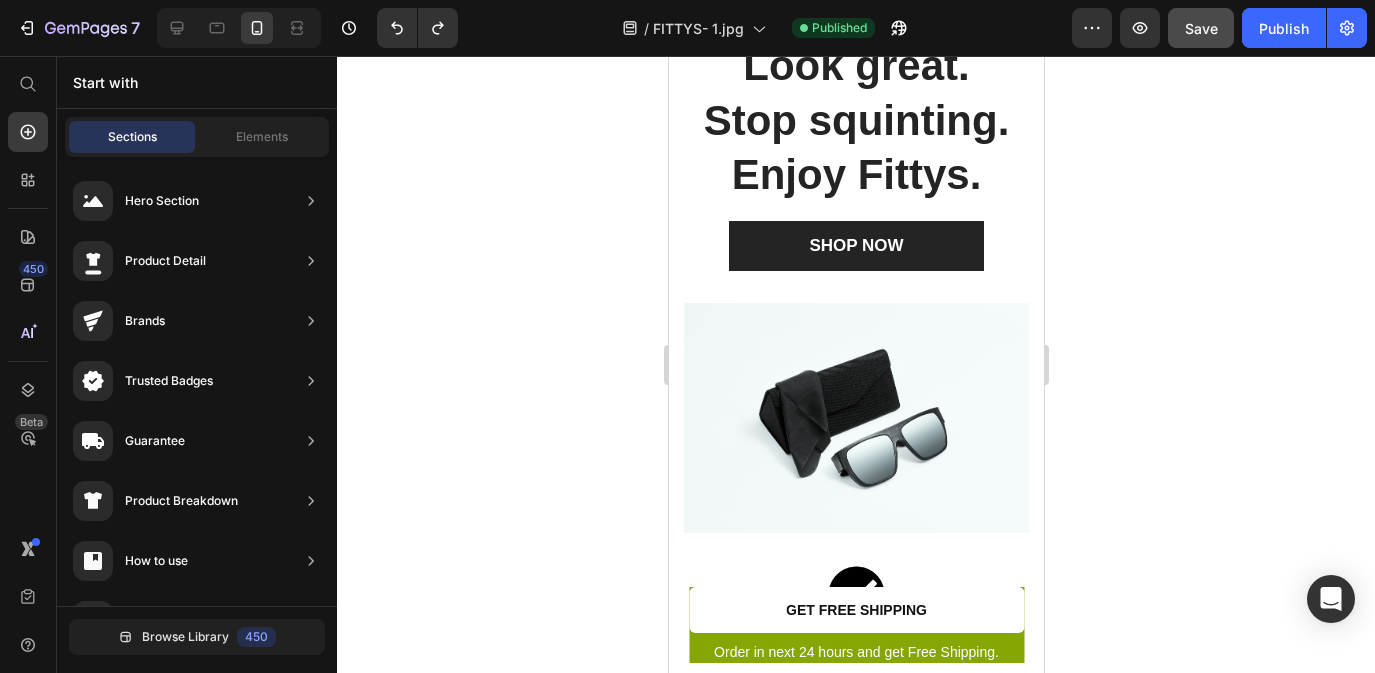 scroll, scrollTop: 0, scrollLeft: 0, axis: both 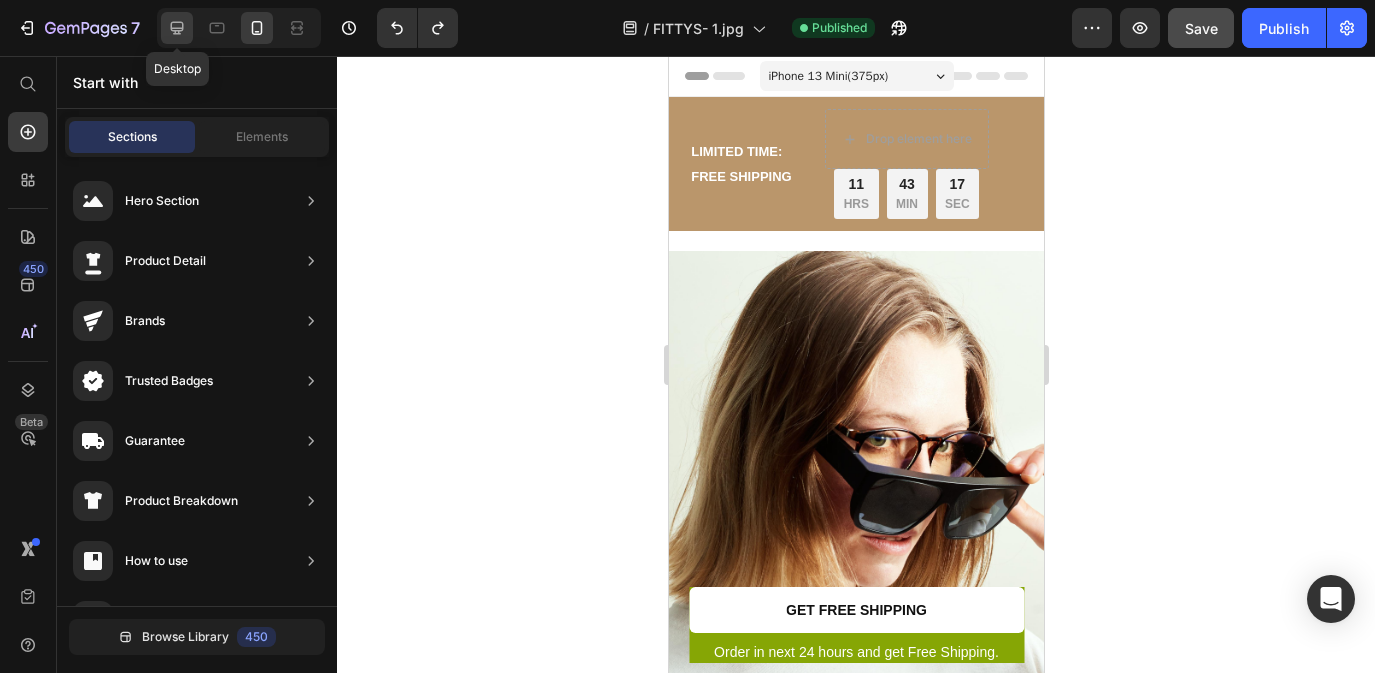 click 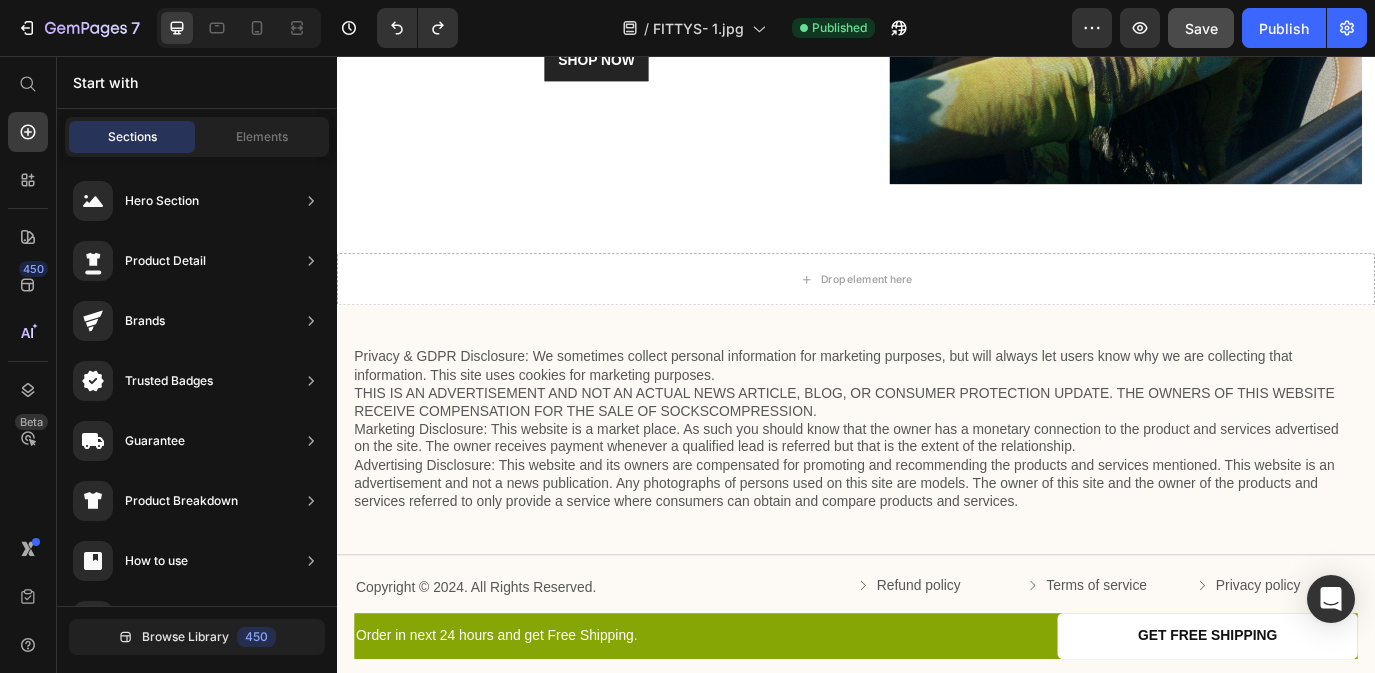 scroll, scrollTop: 5755, scrollLeft: 0, axis: vertical 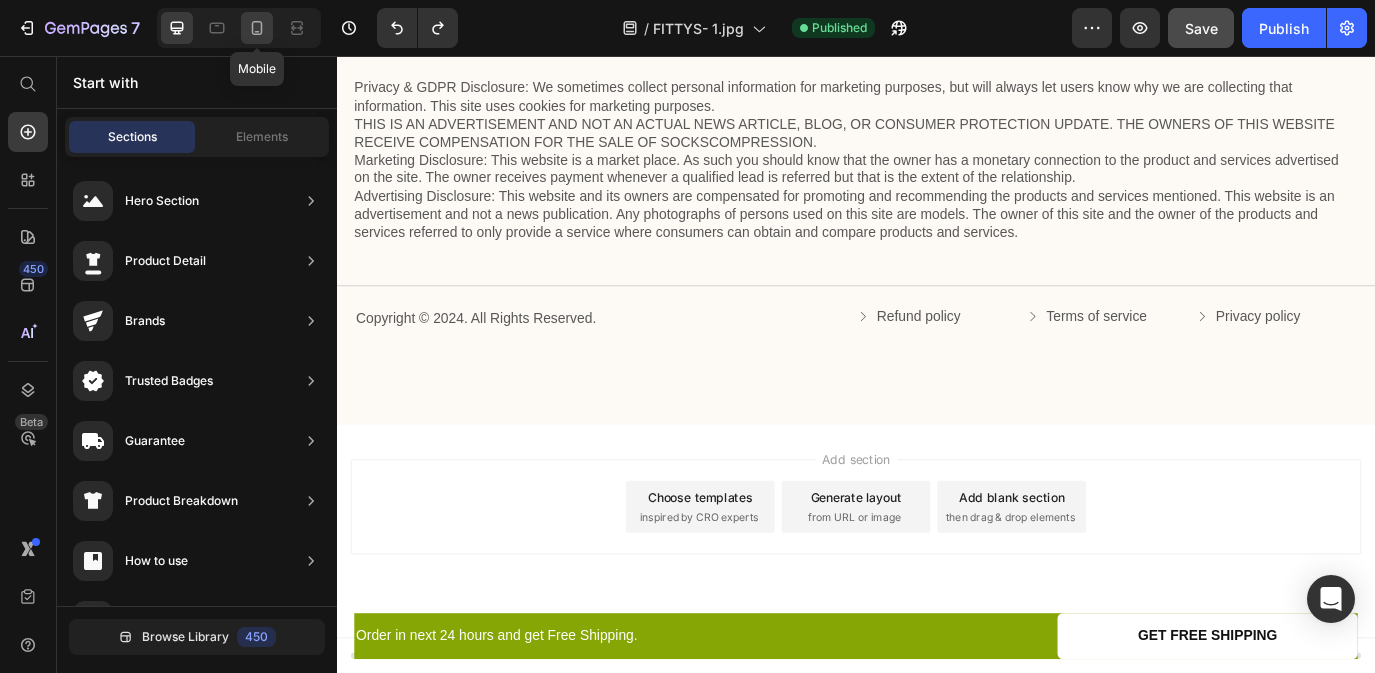 click 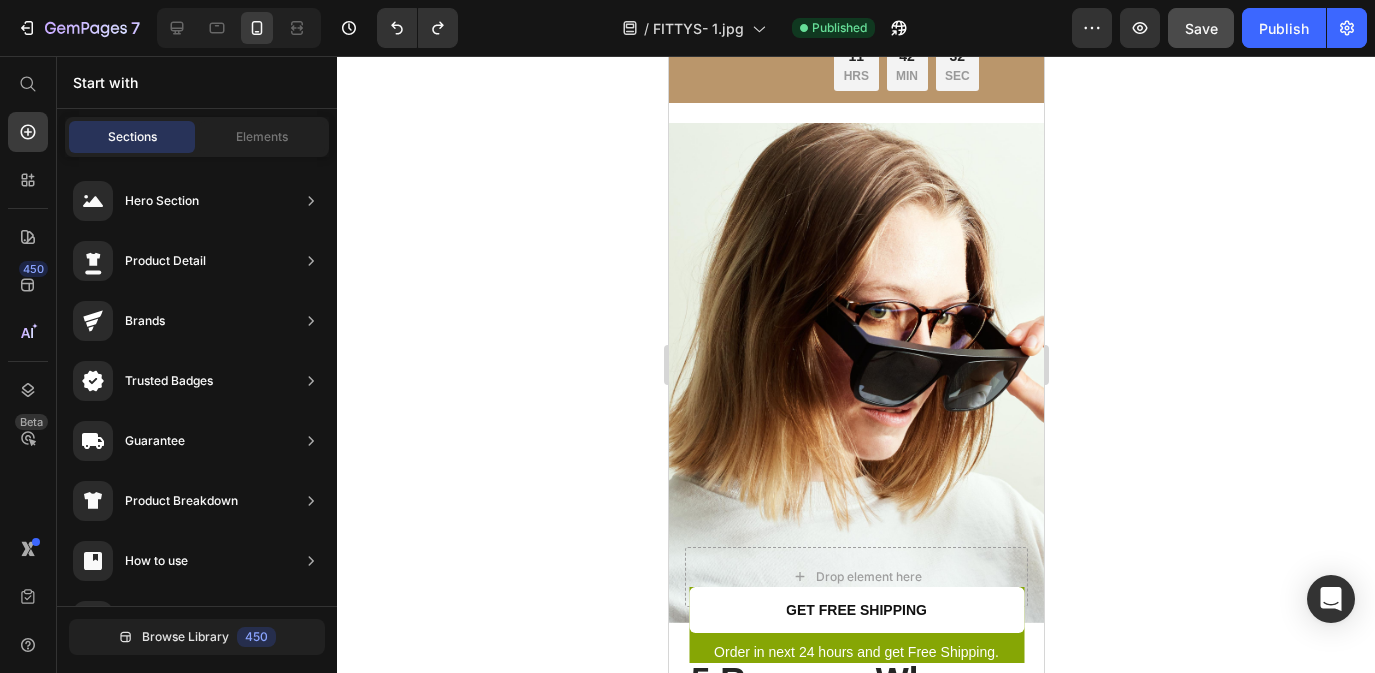 scroll, scrollTop: 0, scrollLeft: 0, axis: both 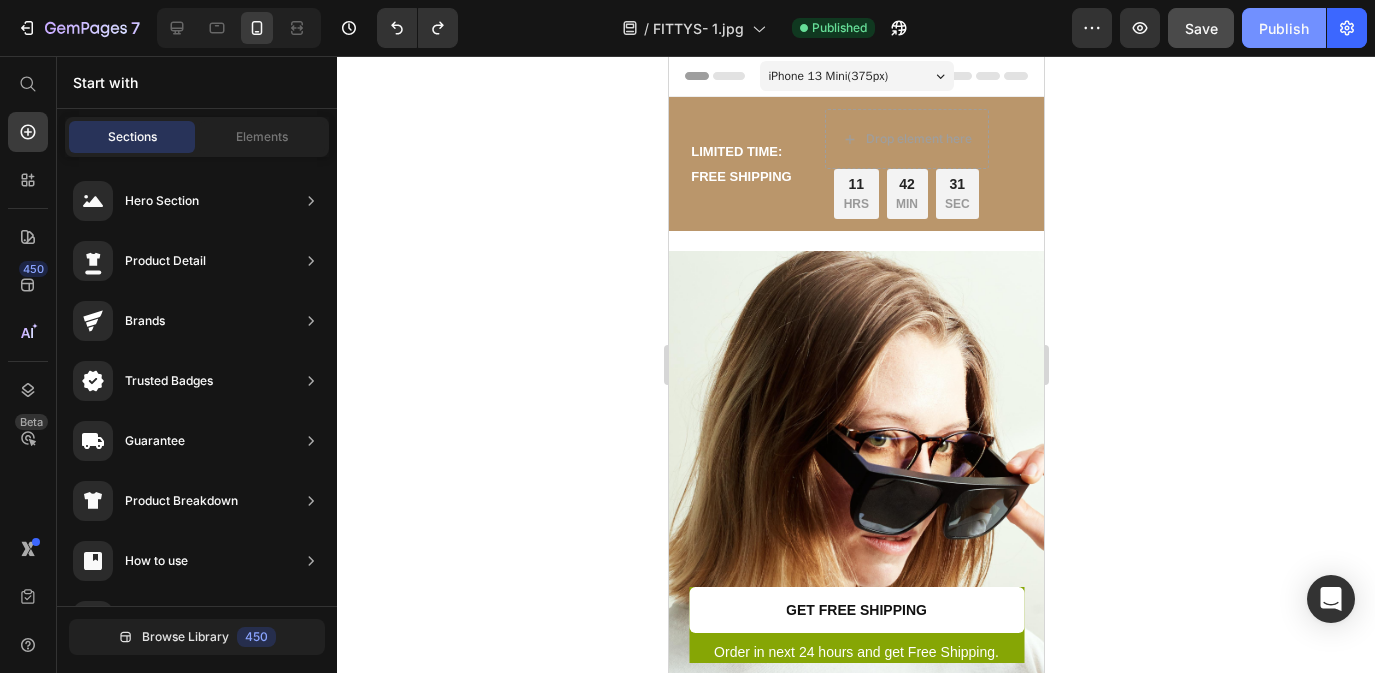 click on "Publish" at bounding box center [1284, 28] 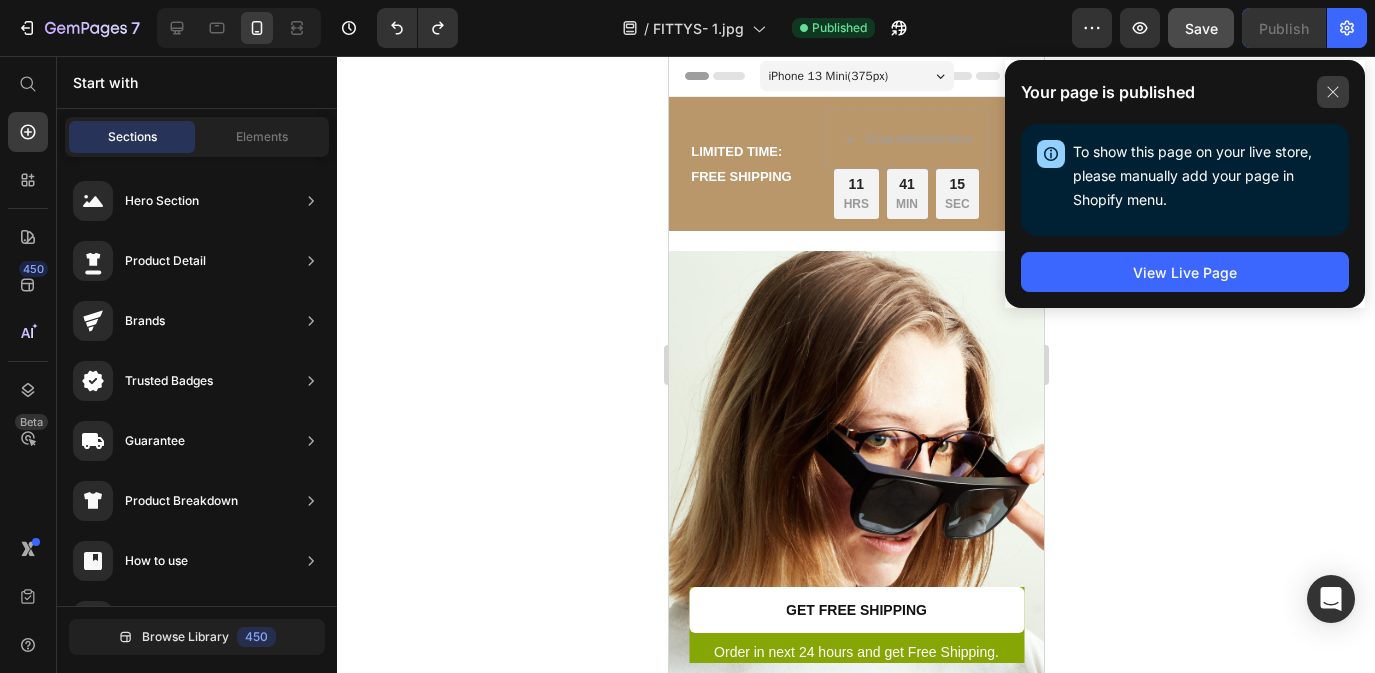 click 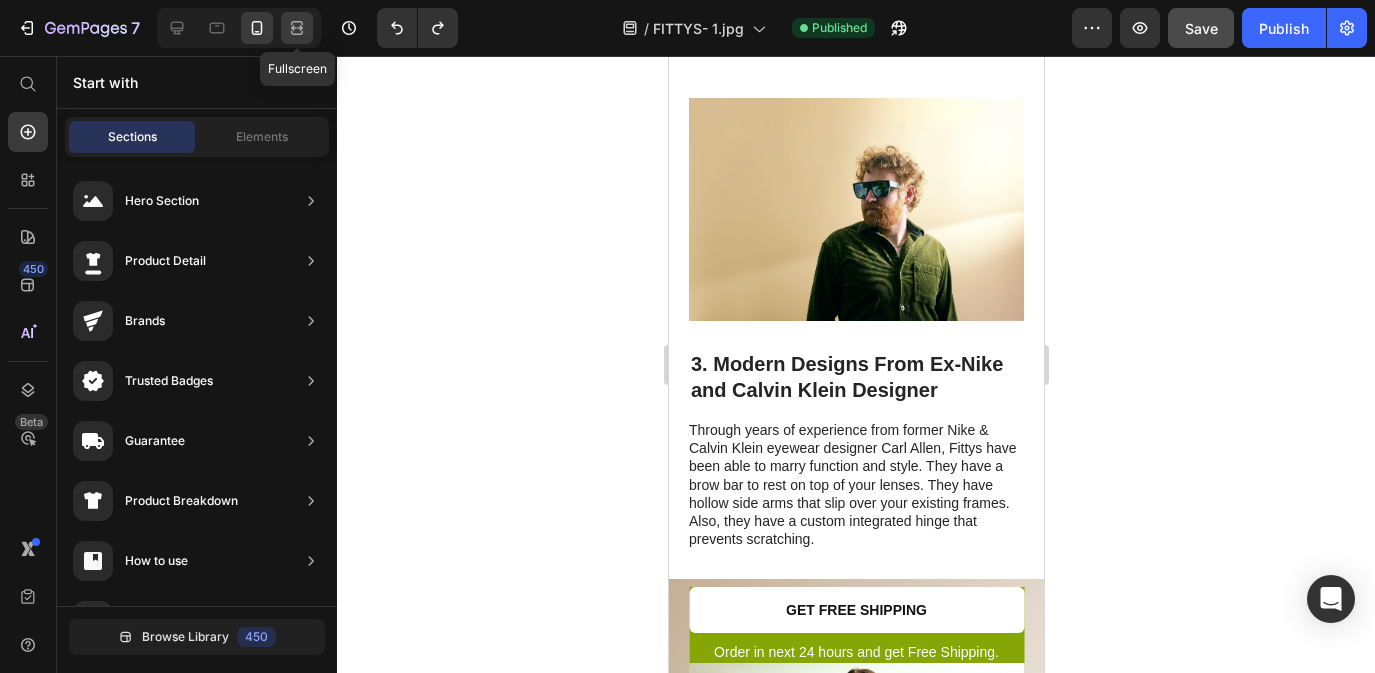 scroll, scrollTop: 1975, scrollLeft: 0, axis: vertical 